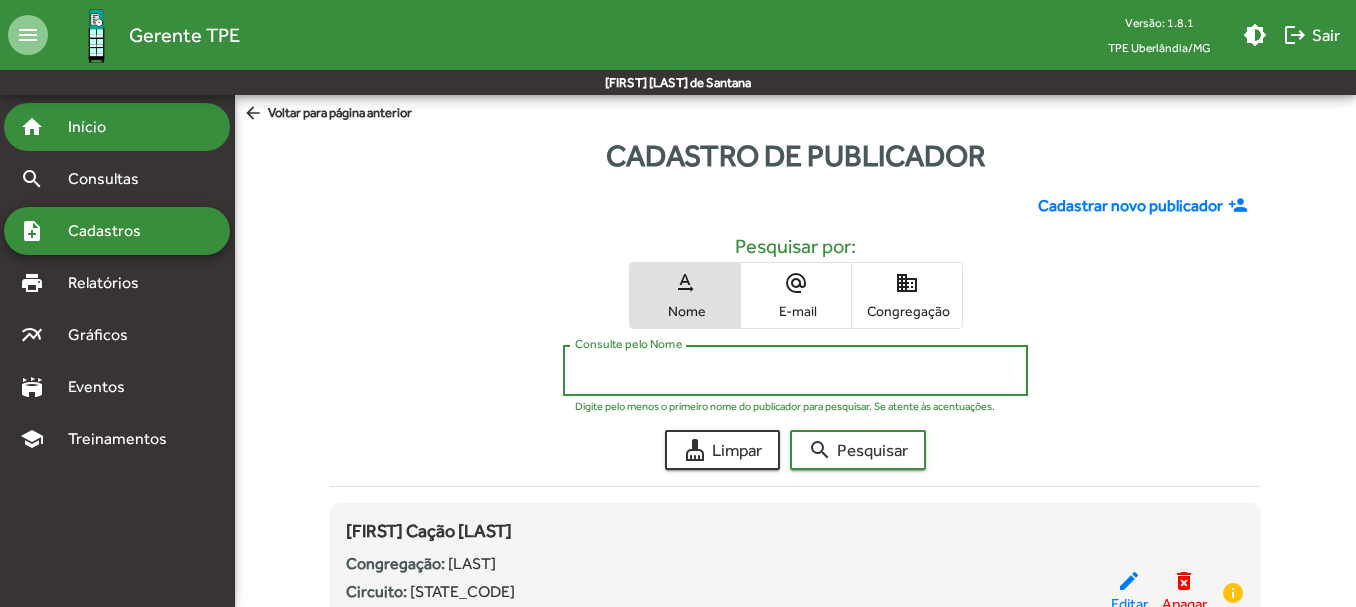 scroll, scrollTop: 0, scrollLeft: 0, axis: both 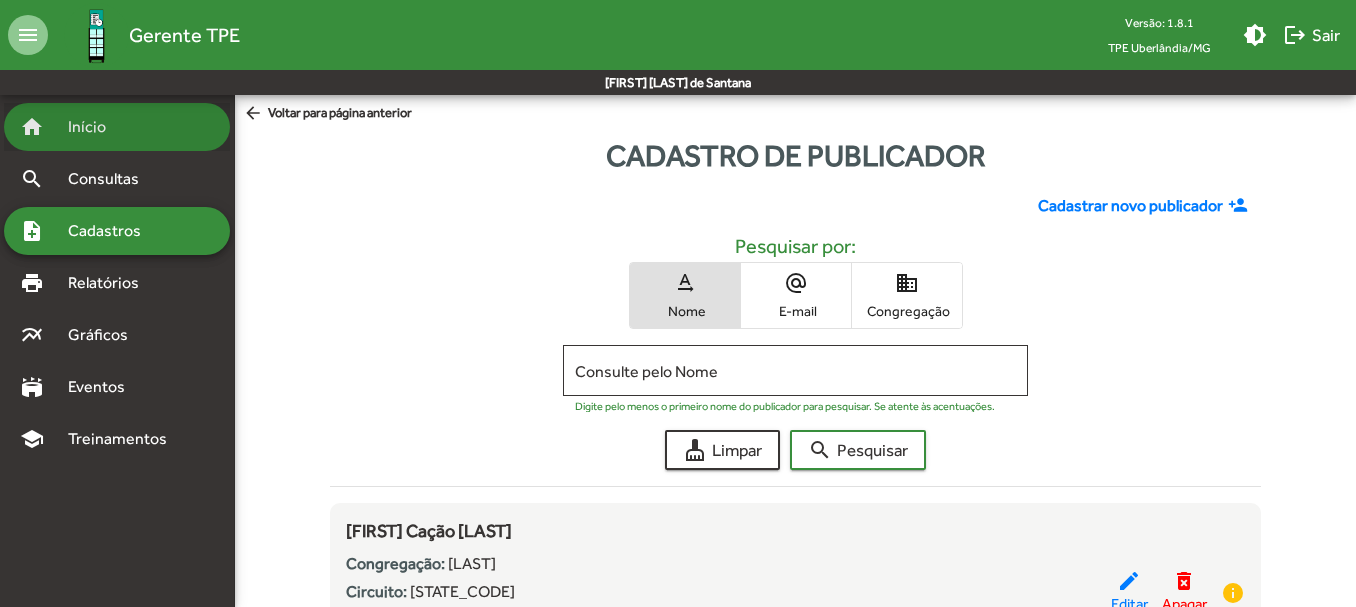 click on "Início" at bounding box center (95, 127) 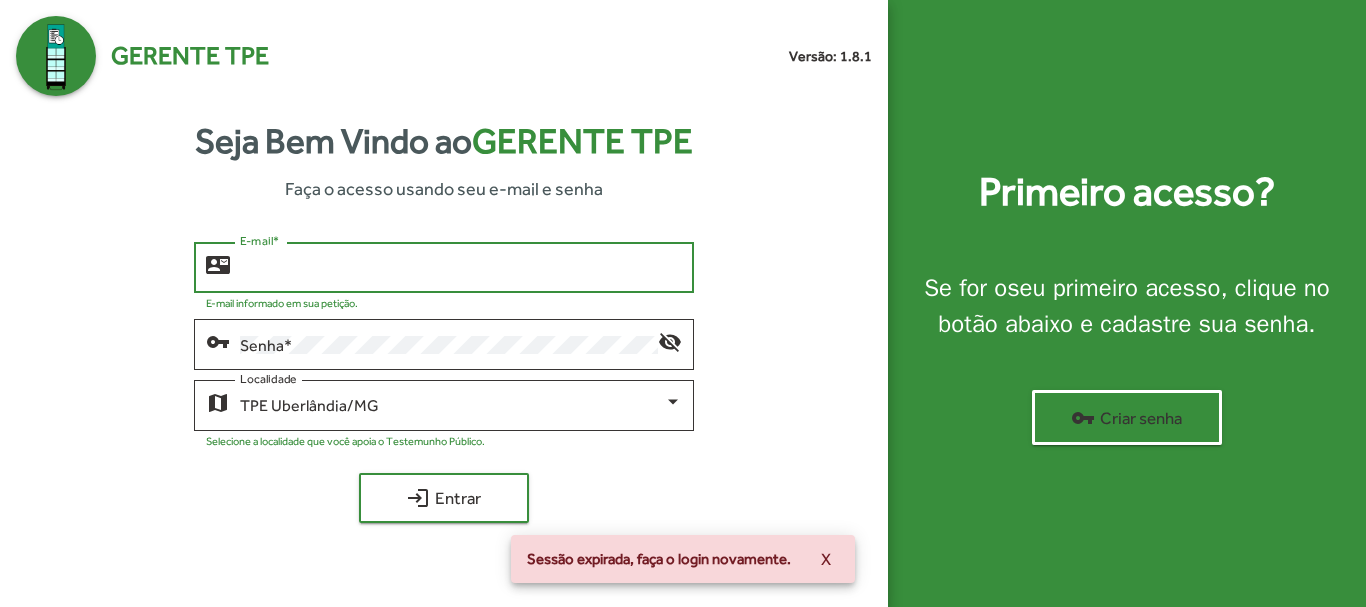 click on "E-mail   *" at bounding box center (460, 268) 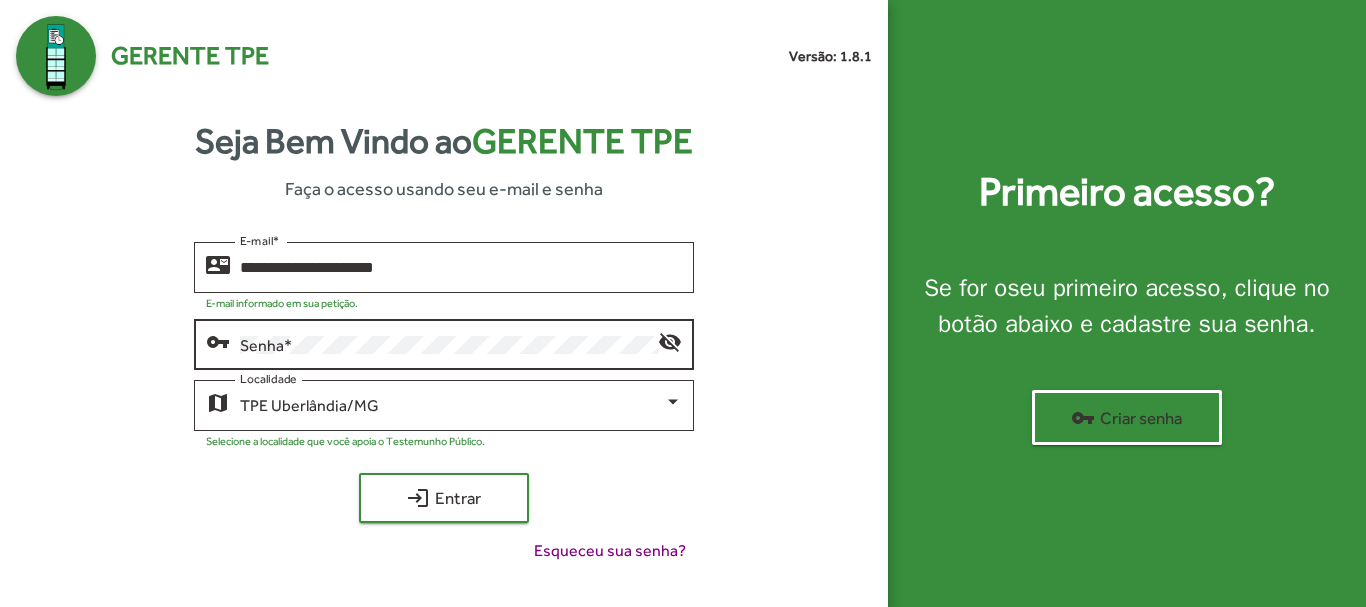 click on "vpn_key" 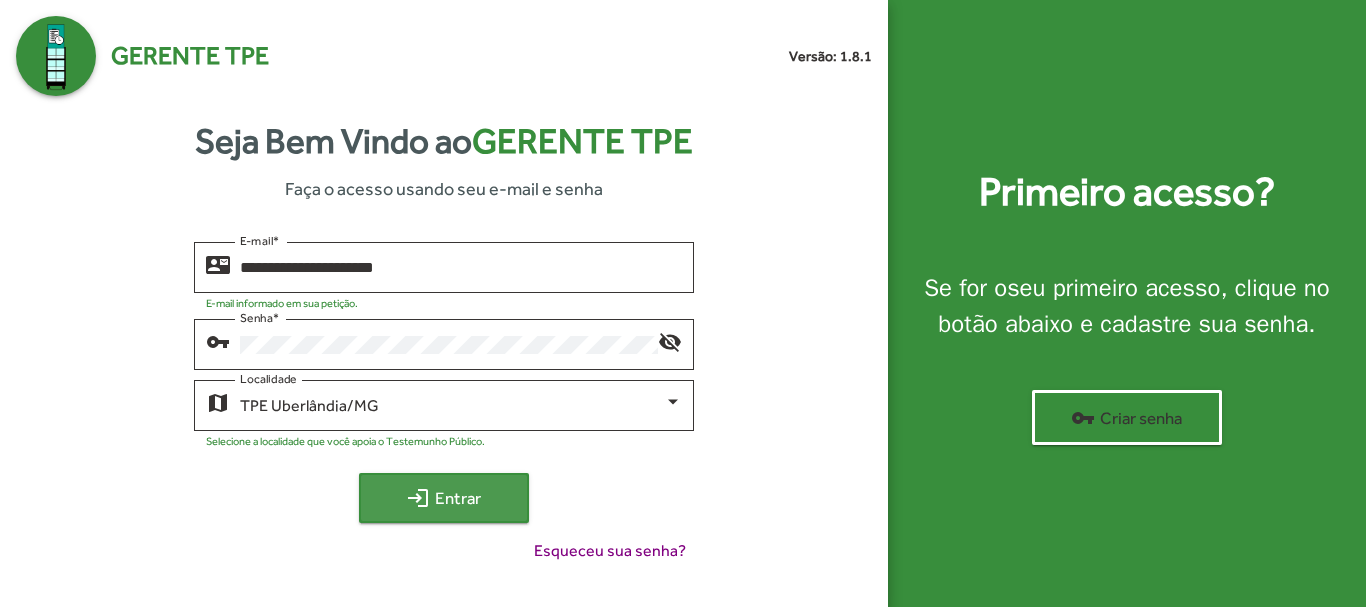 click on "login" 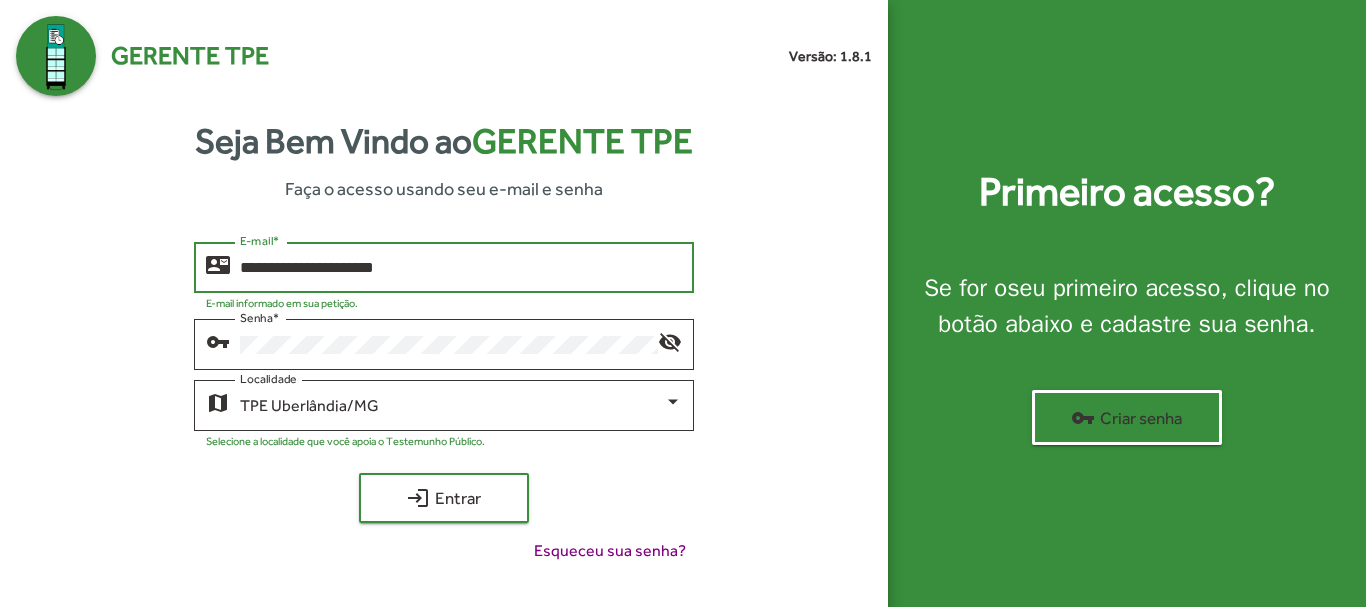 click on "**********" at bounding box center (460, 268) 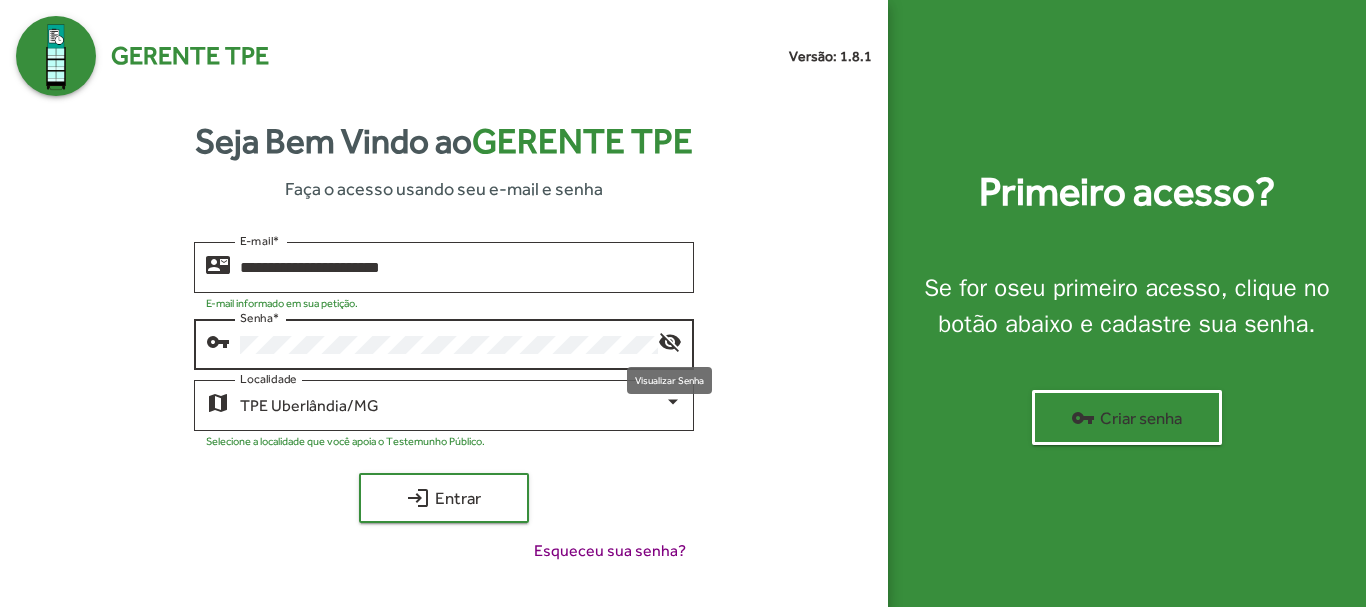 click on "visibility_off" 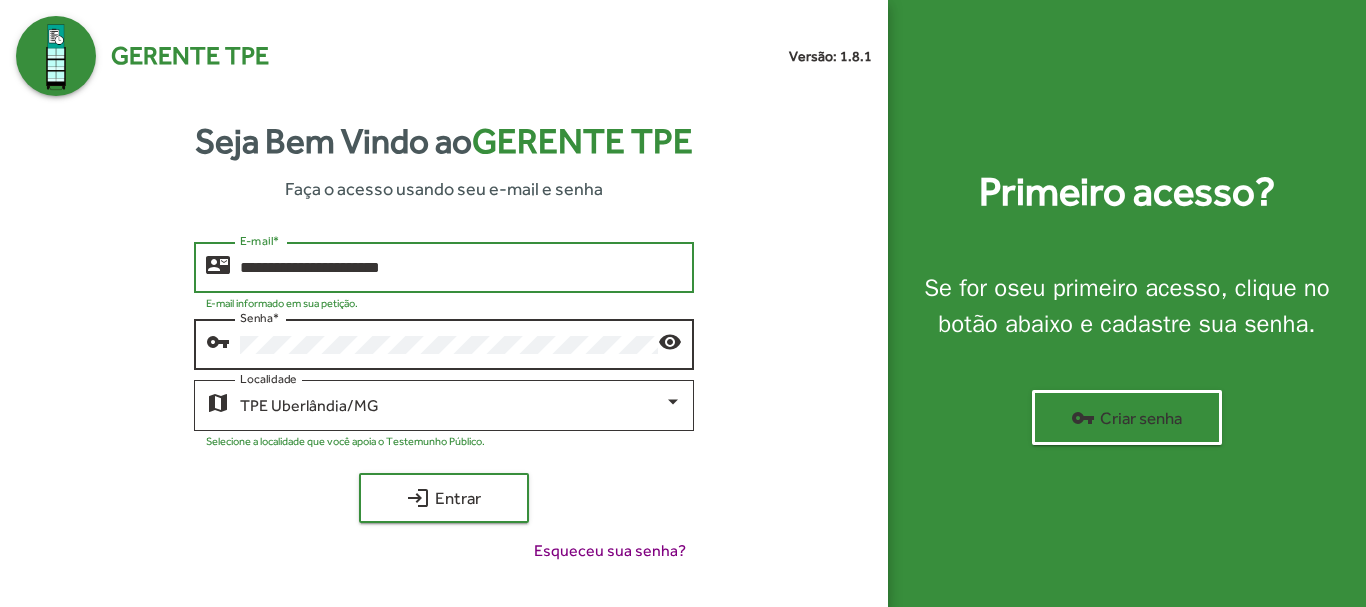 click on "**********" at bounding box center (460, 268) 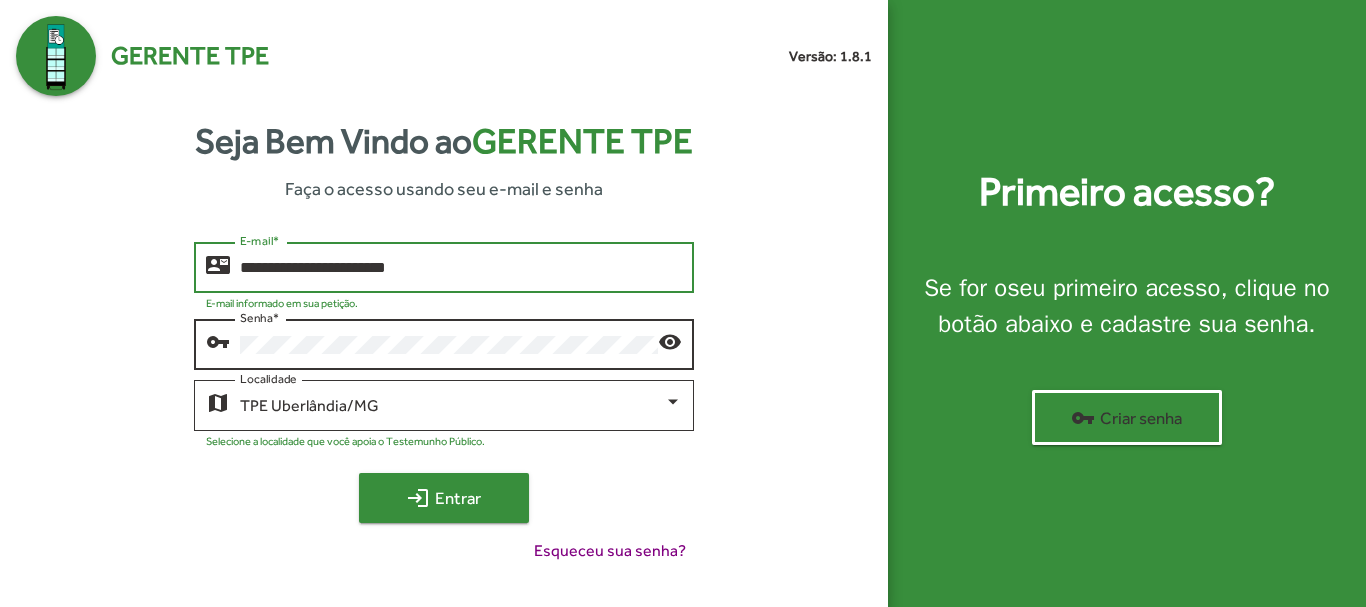 type on "**********" 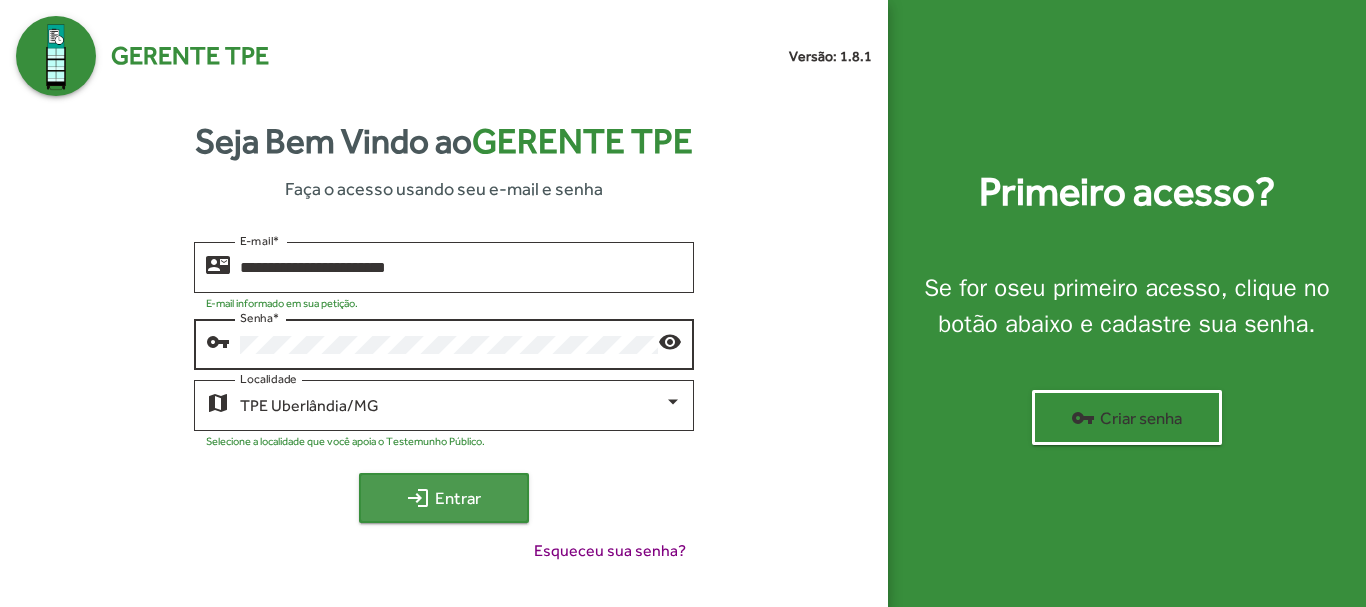 click on "login  Entrar" 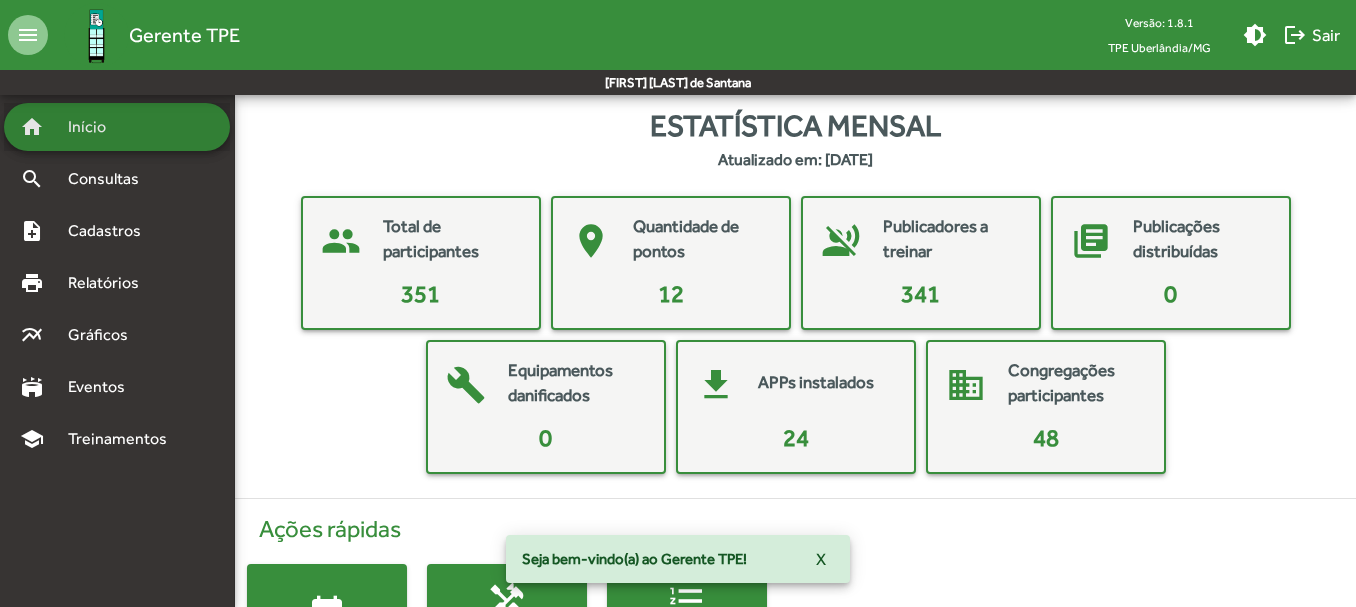 click on "Início" at bounding box center (95, 127) 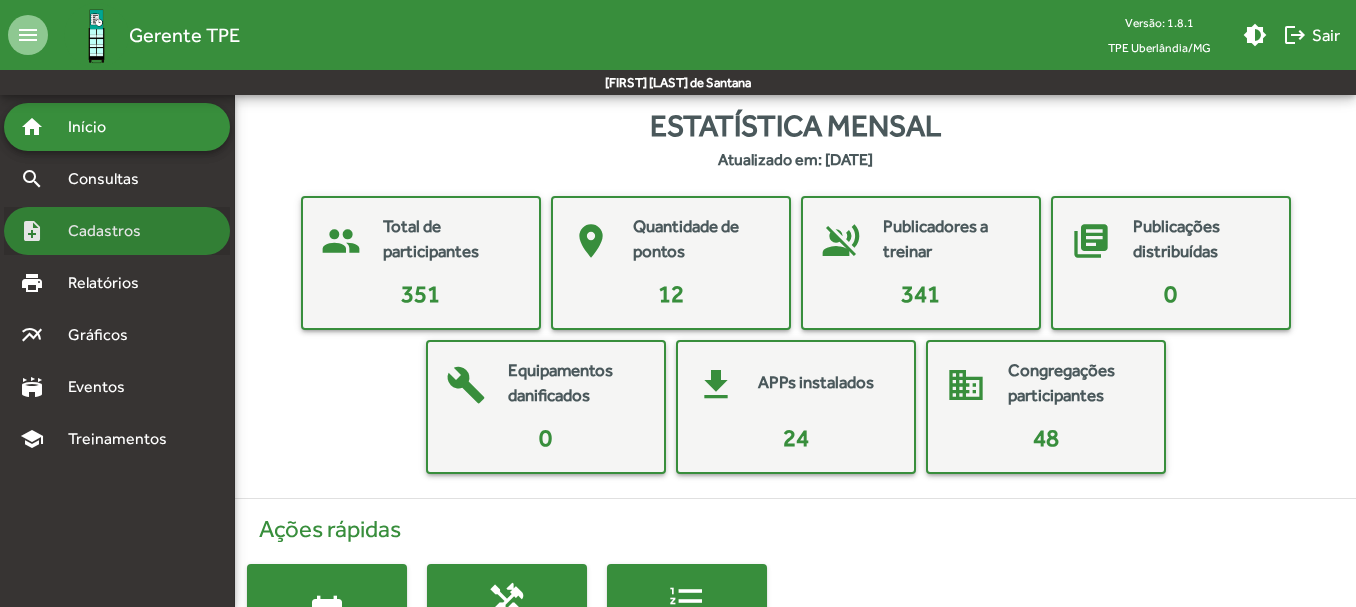 click on "Cadastros" at bounding box center (111, 231) 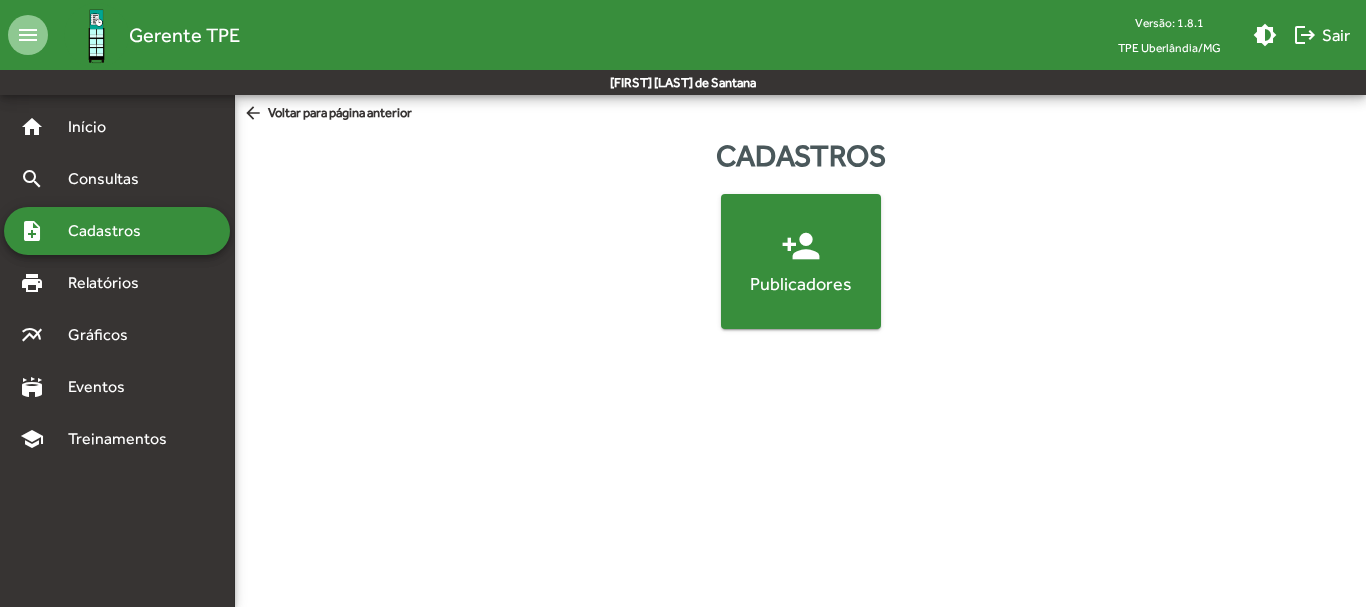 click on "person_add  Publicadores" 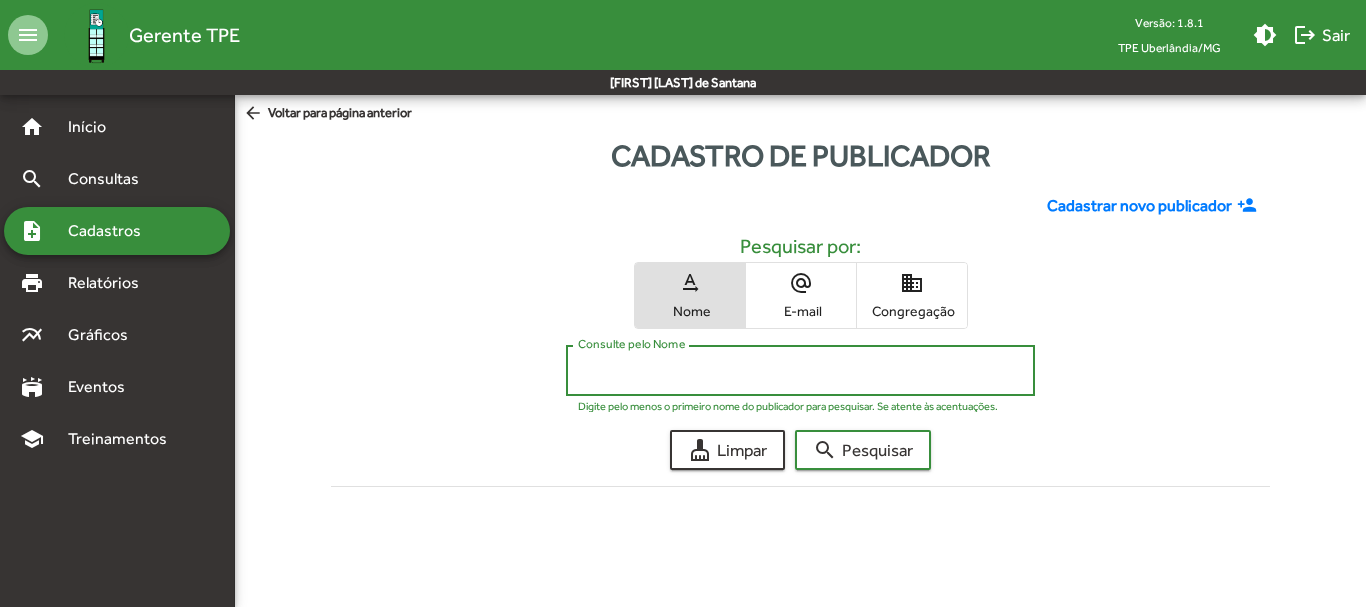click on "Consulte pelo Nome" at bounding box center (800, 371) 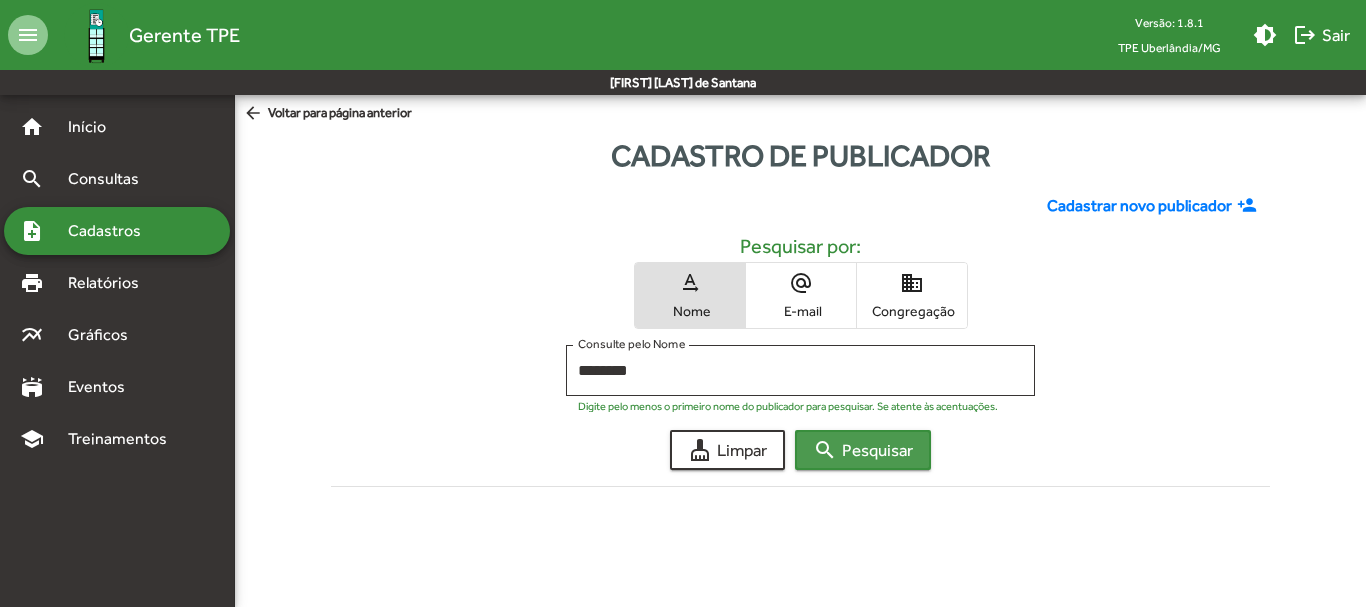 click on "search  Pesquisar" 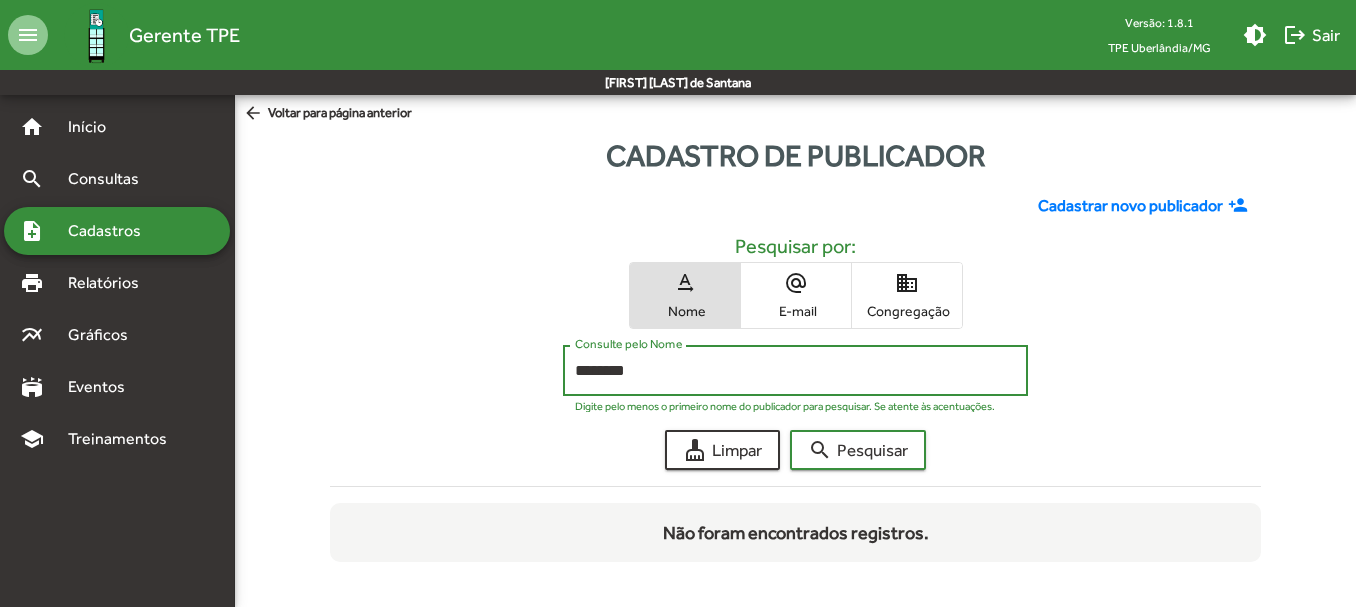 click on "********" at bounding box center [795, 371] 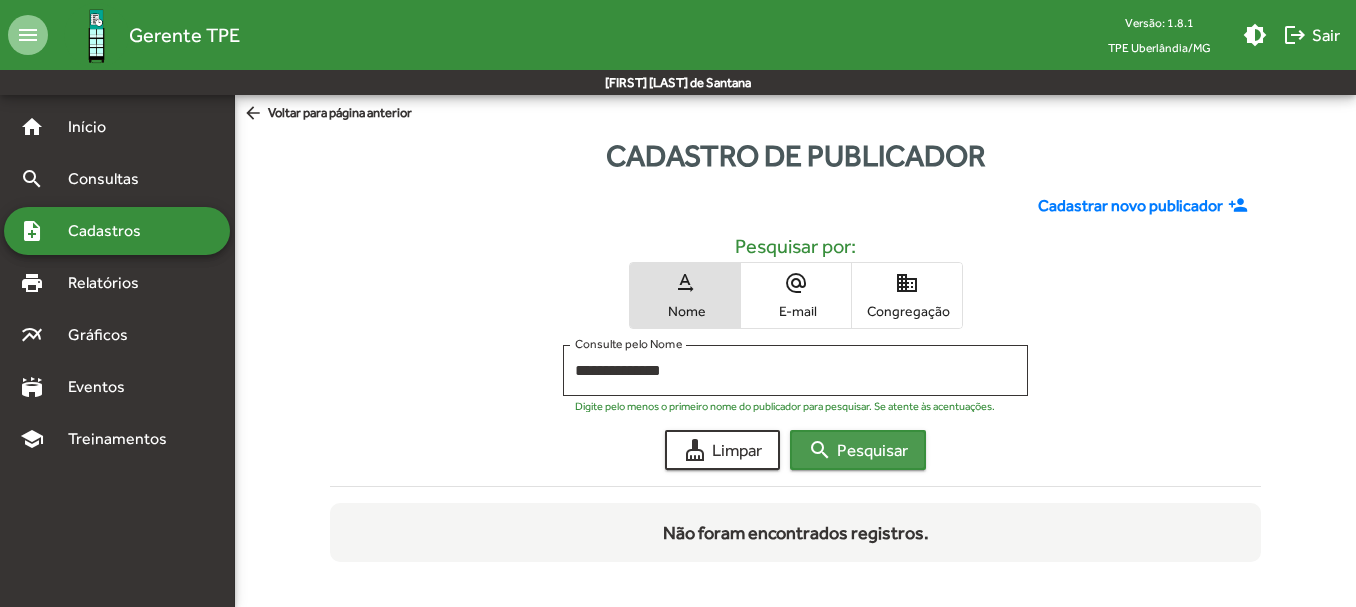 click on "search  Pesquisar" 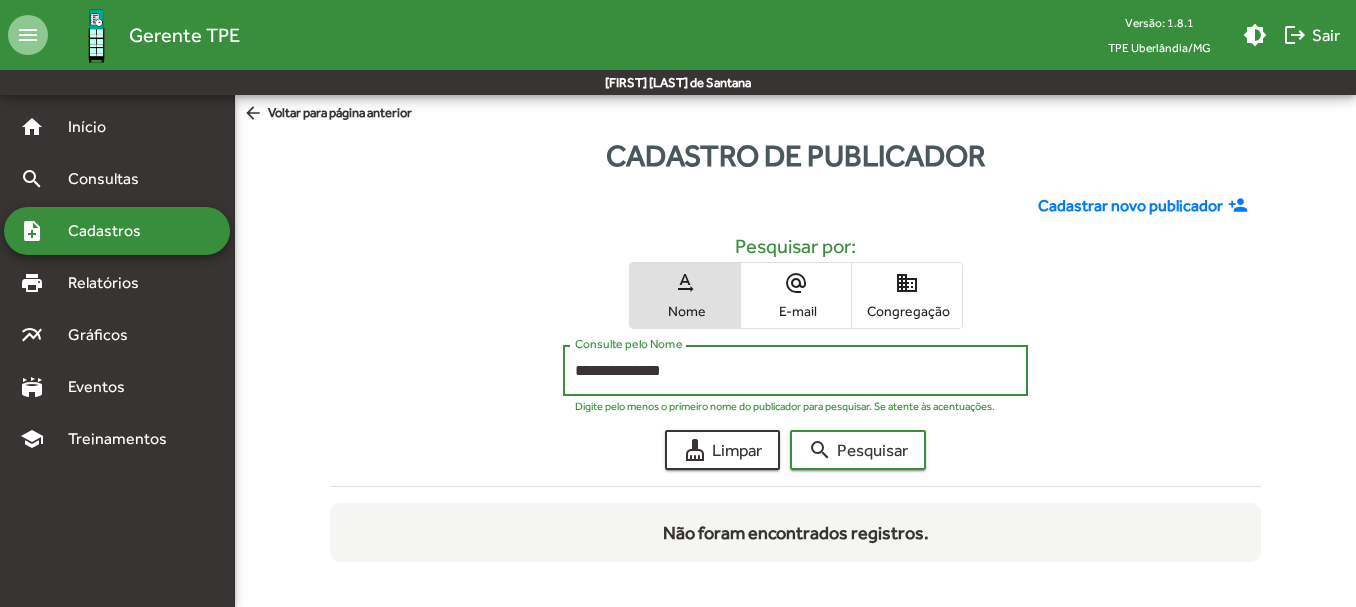 click on "**********" at bounding box center [795, 371] 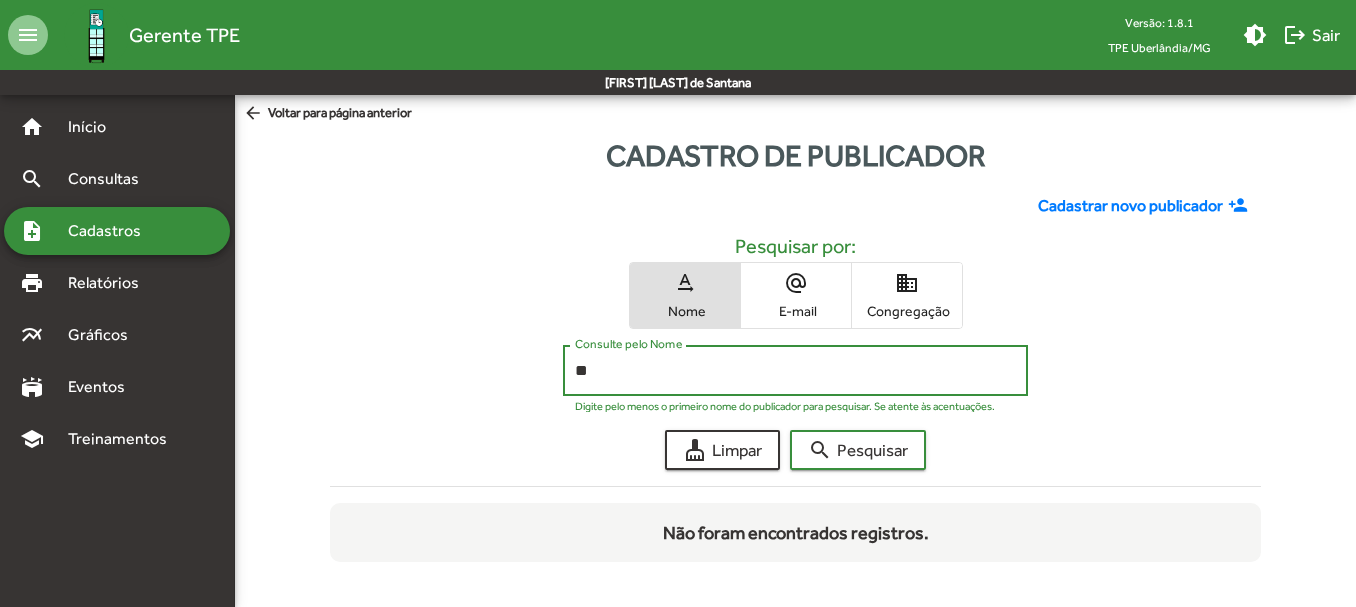type on "*" 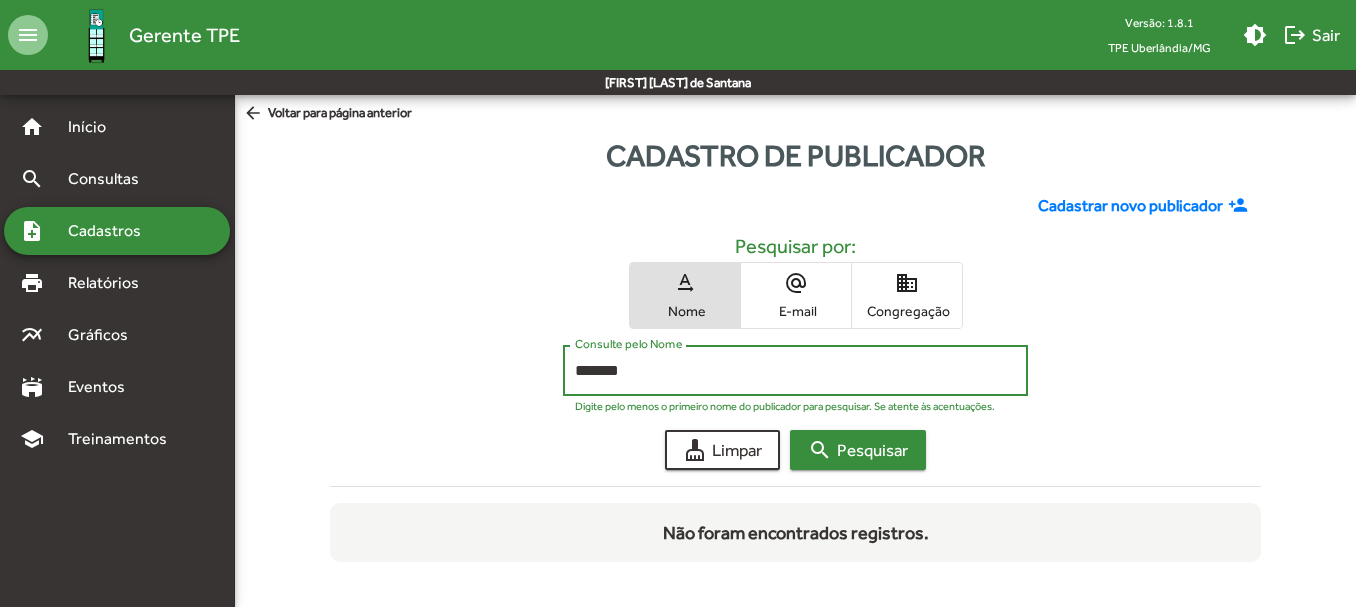 type on "*******" 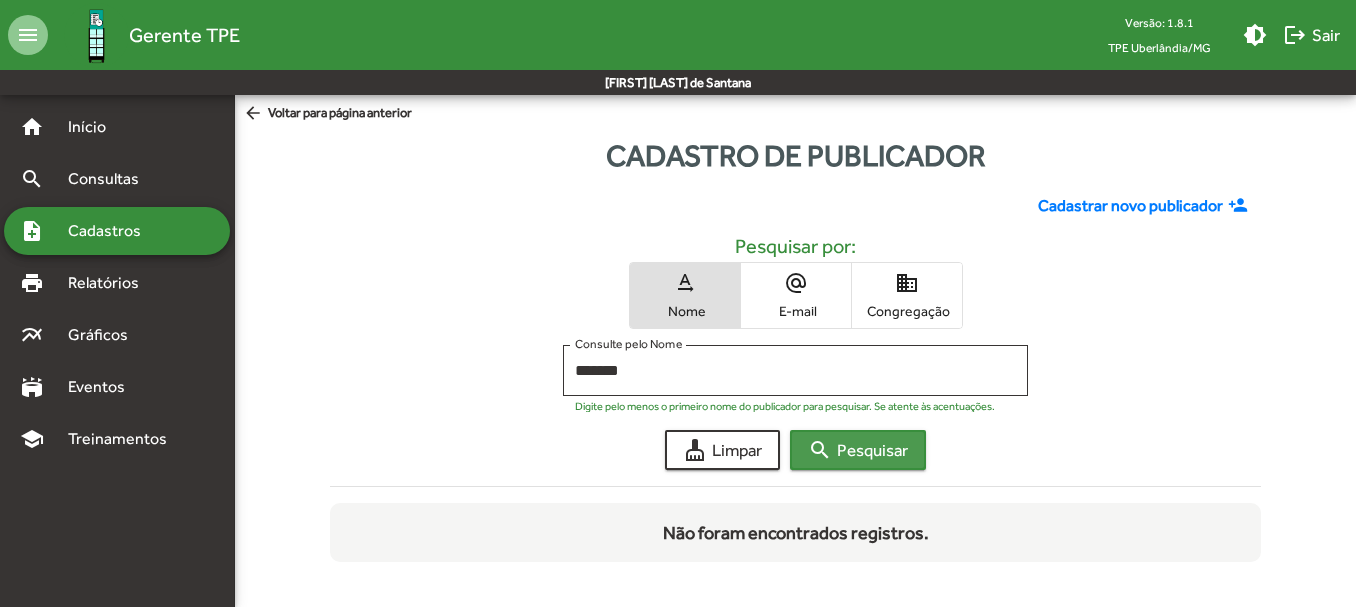 click on "search  Pesquisar" 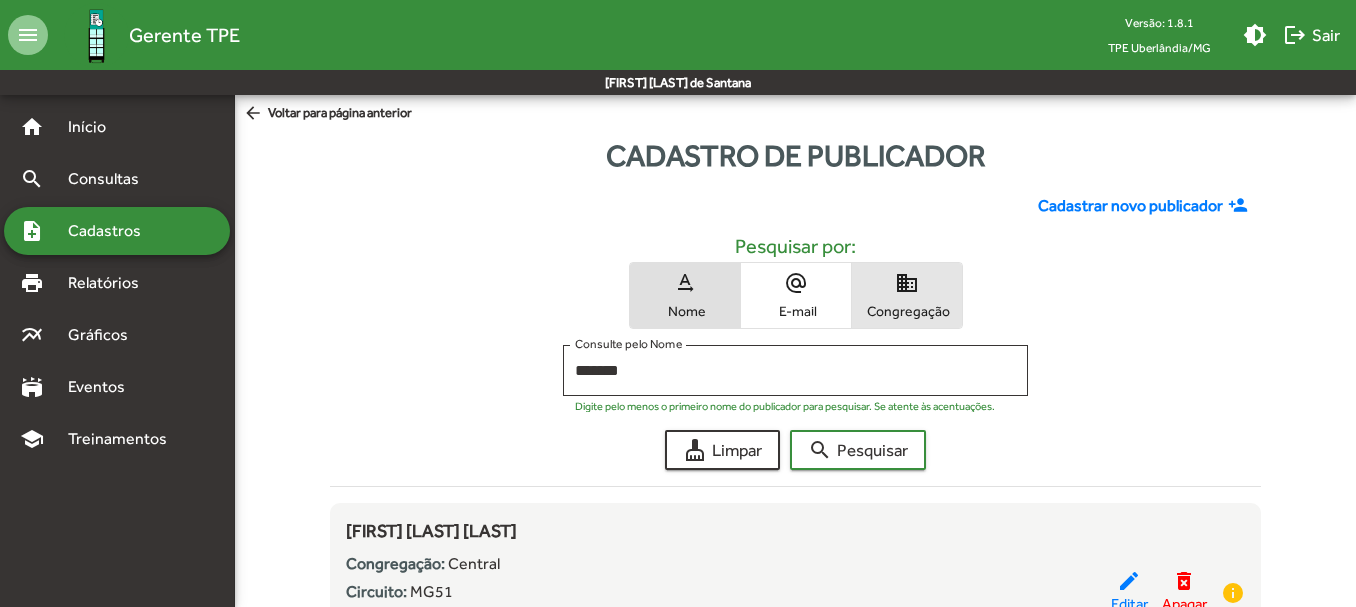 click on "domain" at bounding box center (907, 283) 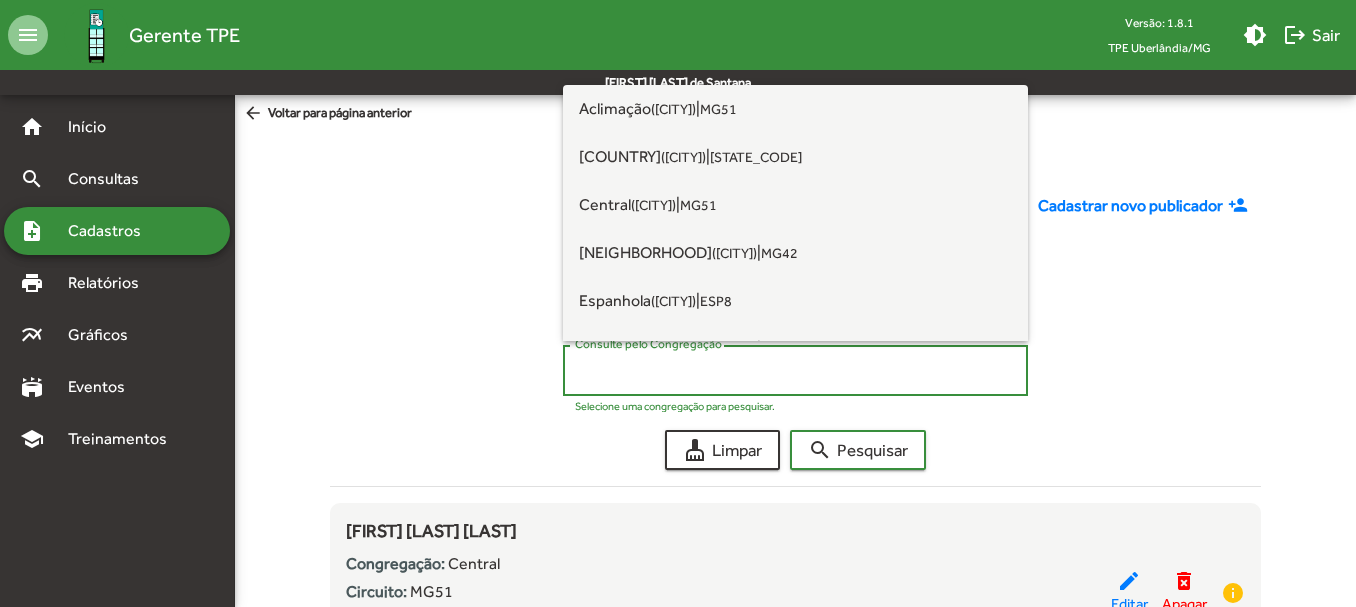 click on "Consulte pelo Congregação" at bounding box center (795, 371) 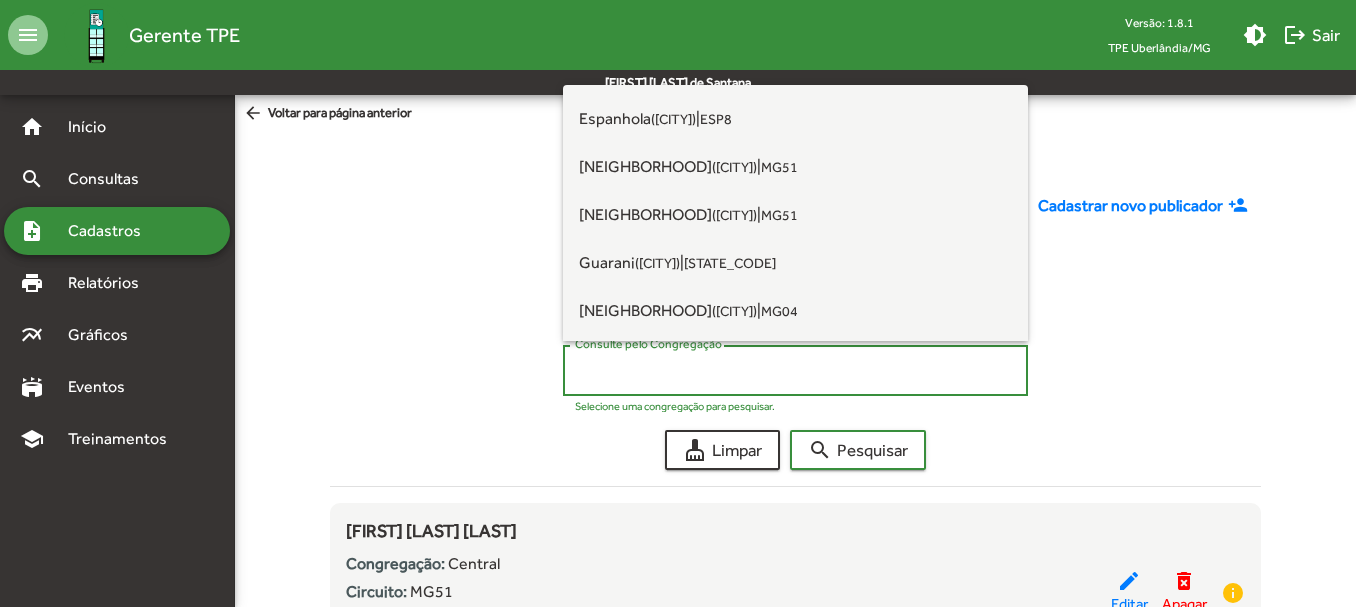 scroll, scrollTop: 224, scrollLeft: 0, axis: vertical 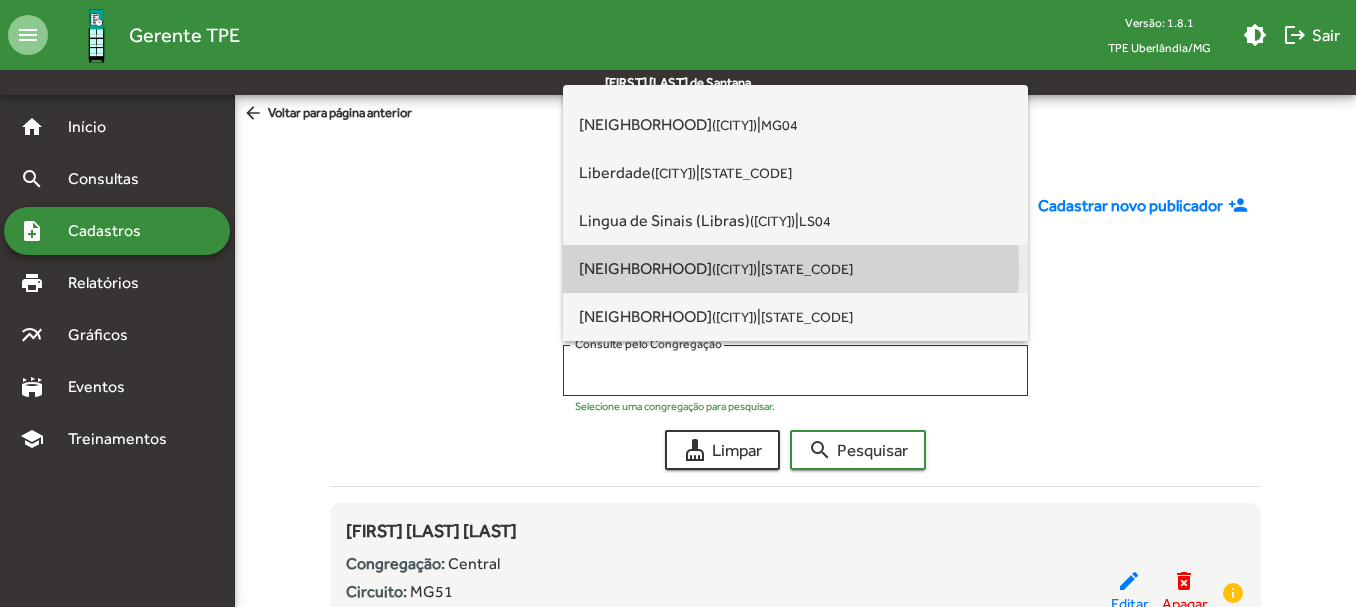 click on "([CITY])" at bounding box center [734, 269] 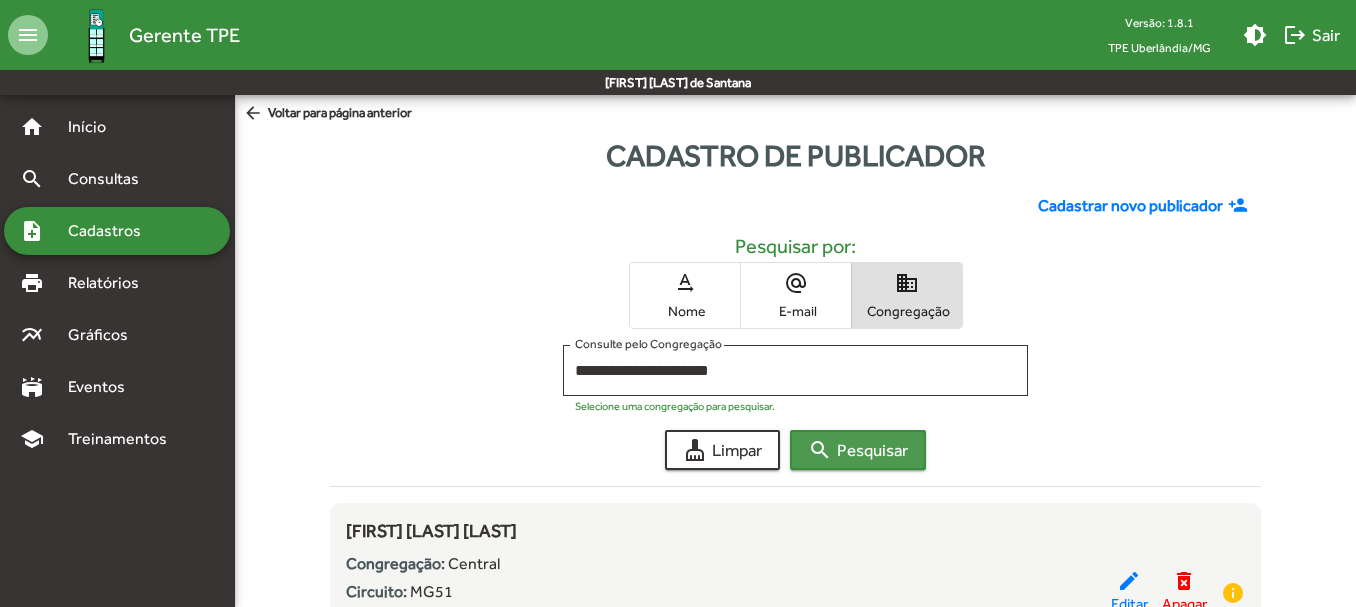 click on "search  Pesquisar" 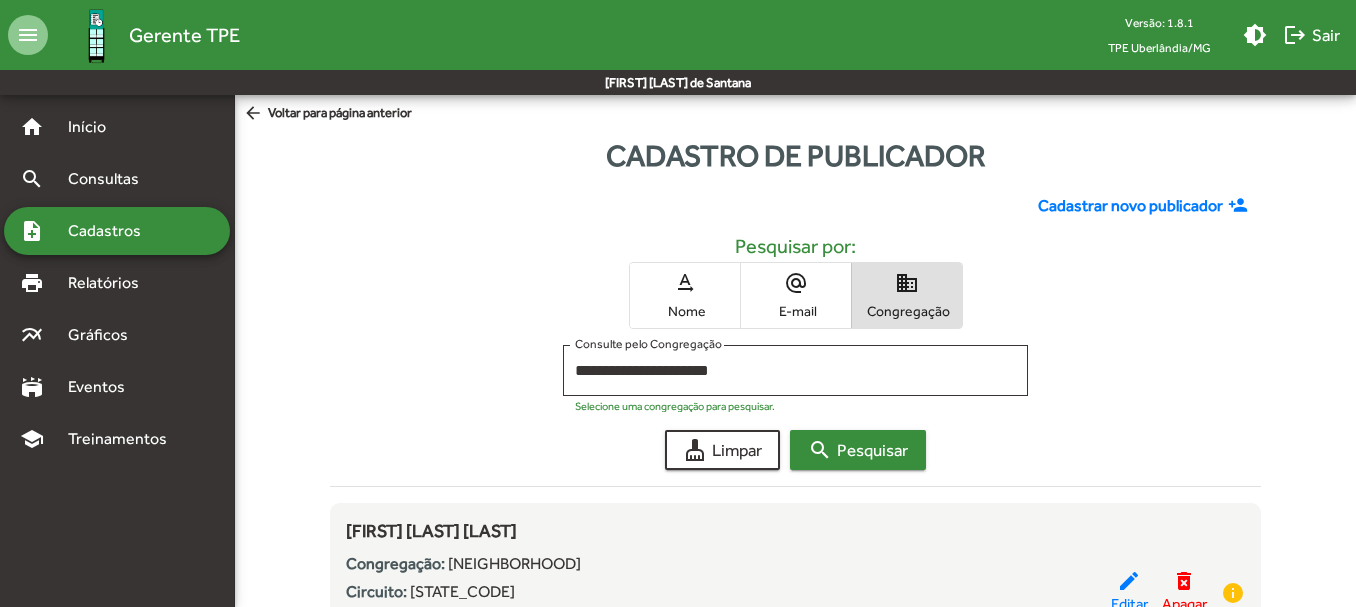 type 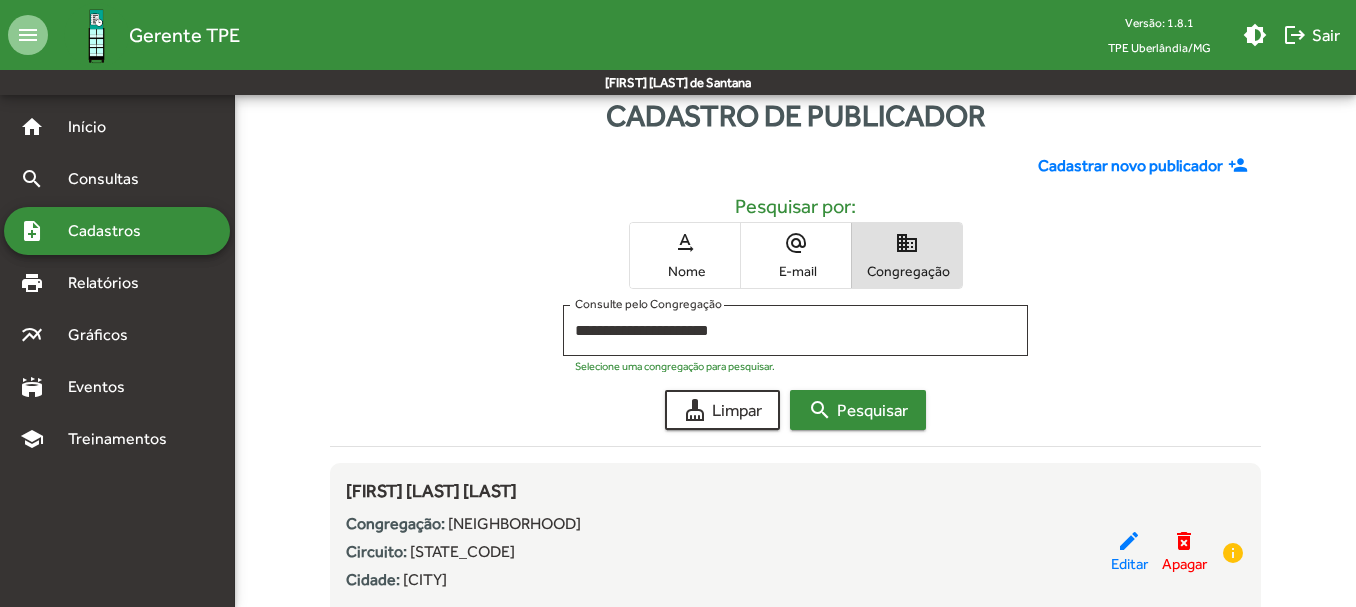 scroll, scrollTop: 80, scrollLeft: 0, axis: vertical 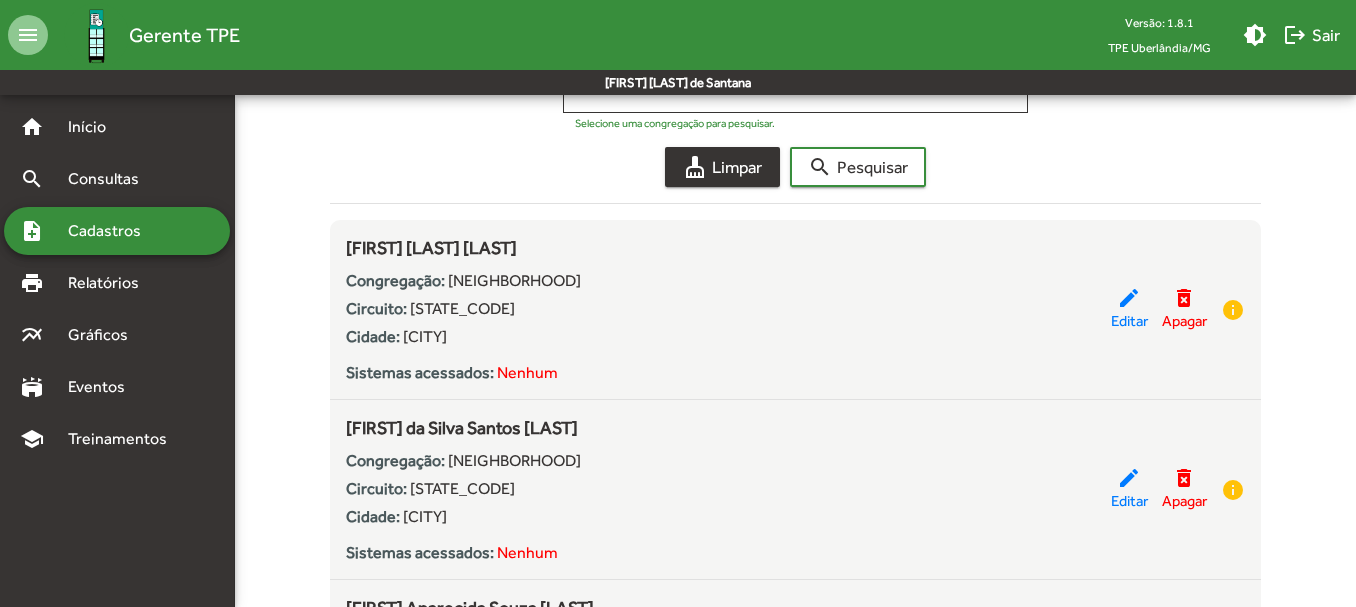 click on "cleaning_services  Limpar" 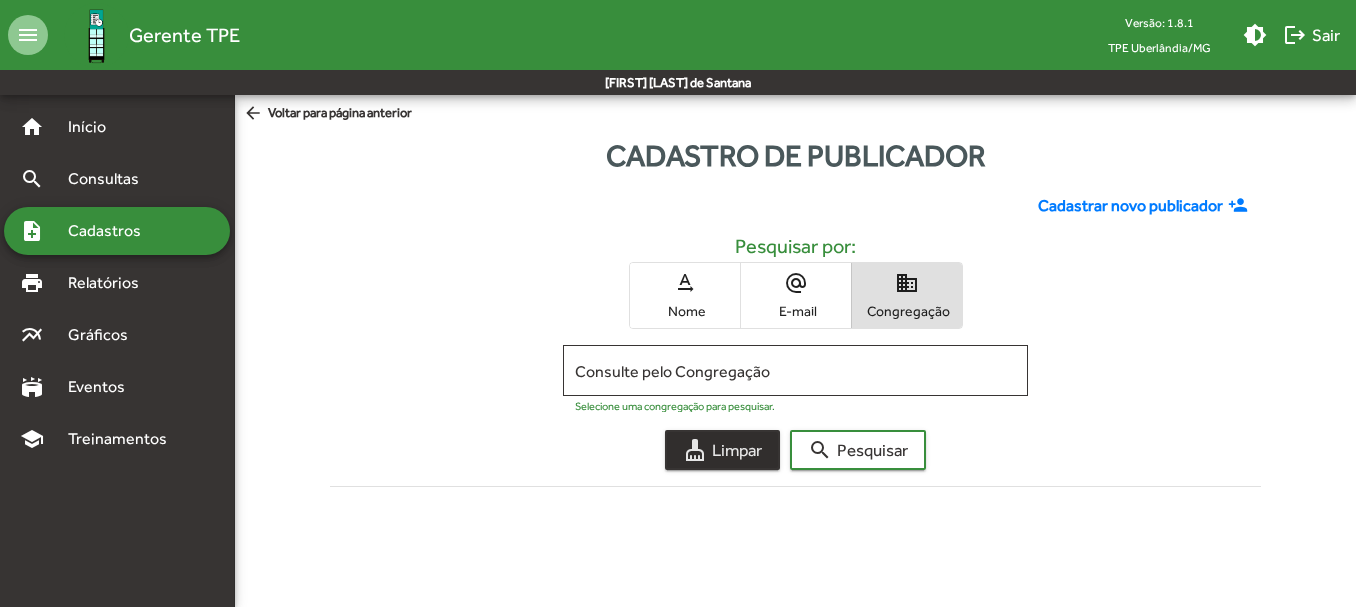 scroll, scrollTop: 0, scrollLeft: 0, axis: both 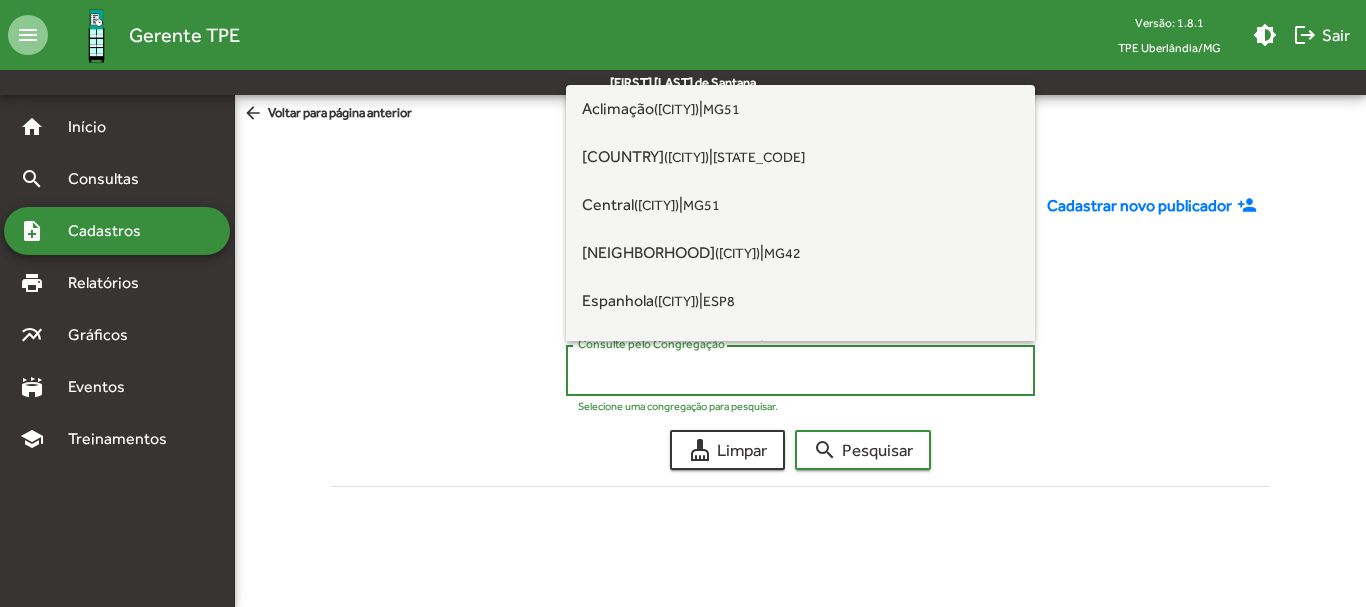 click on "Consulte pelo Congregação" at bounding box center (800, 371) 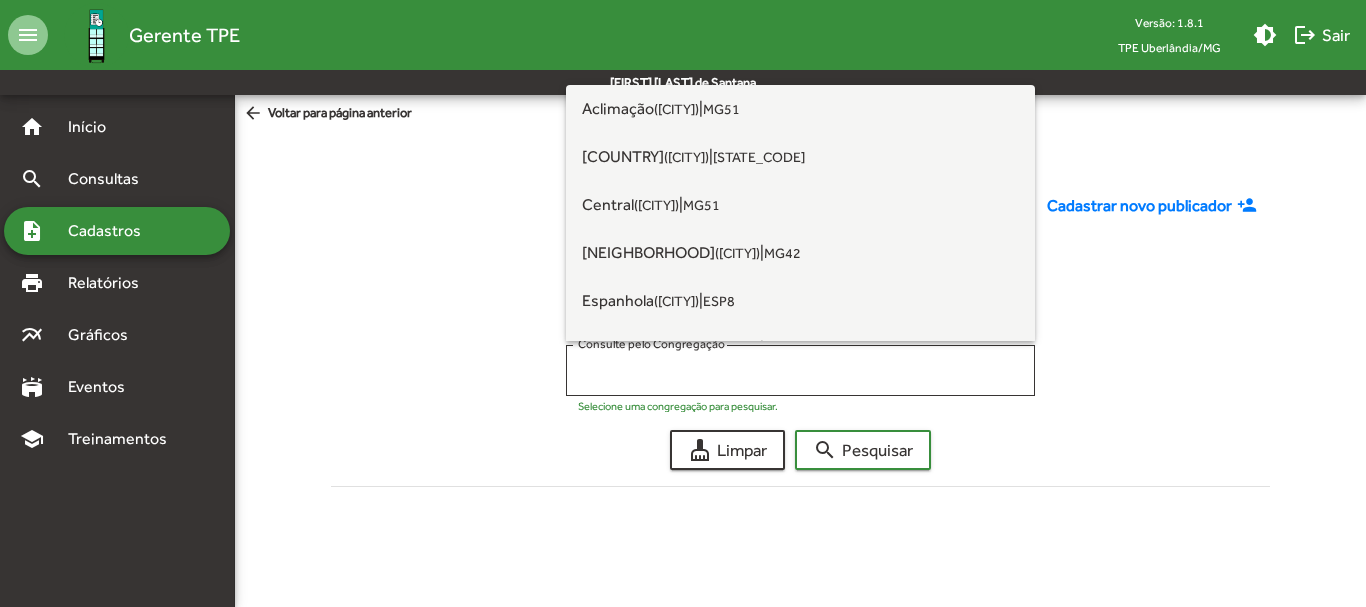 click on "cleaning_services  Limpar  search  Pesquisar" 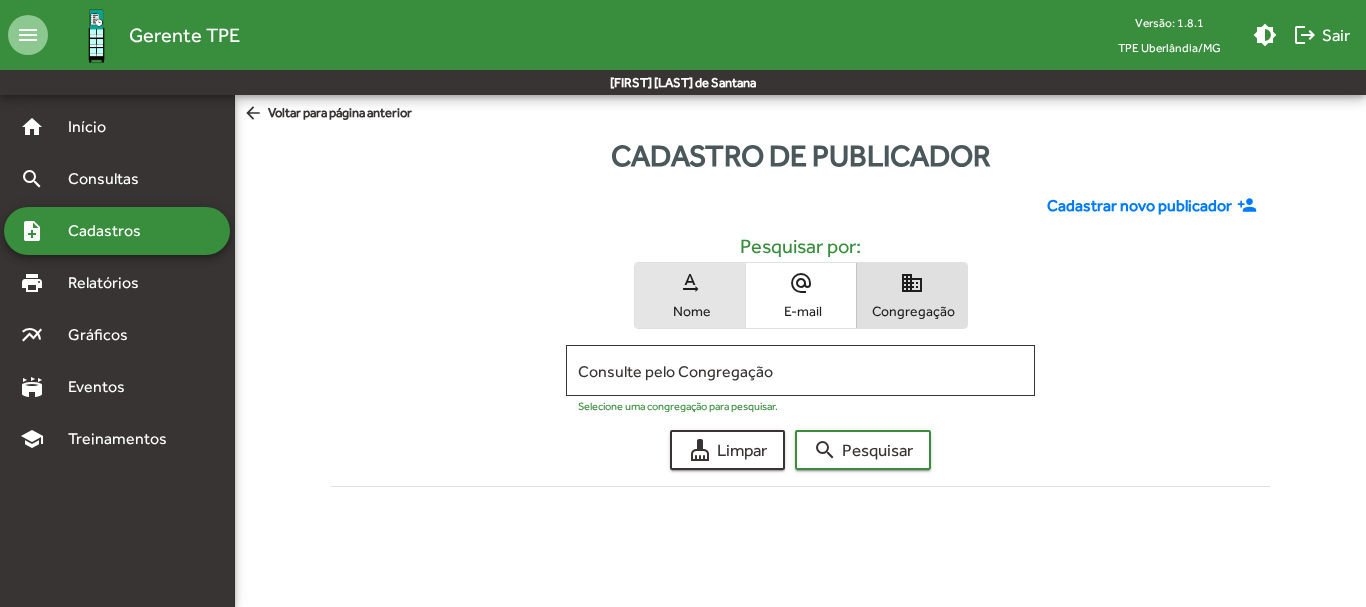 click on "text_rotation_none Nome" at bounding box center (690, 295) 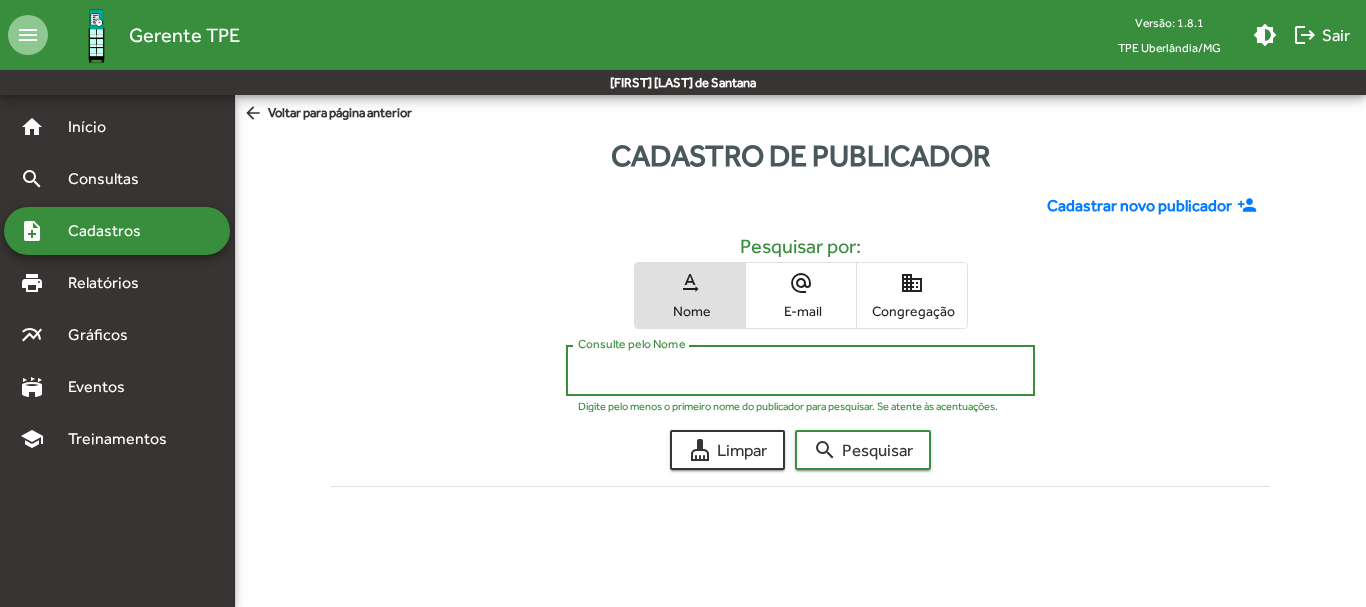 click on "Consulte pelo Nome" at bounding box center [800, 371] 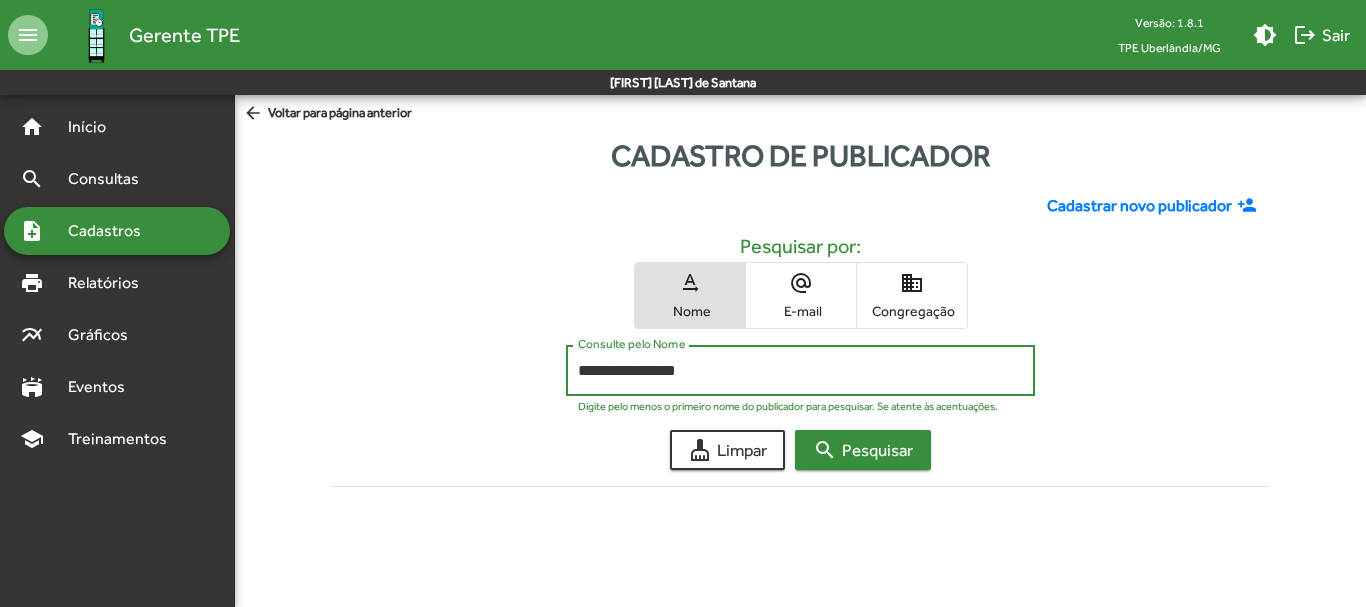 click on "search  Pesquisar" 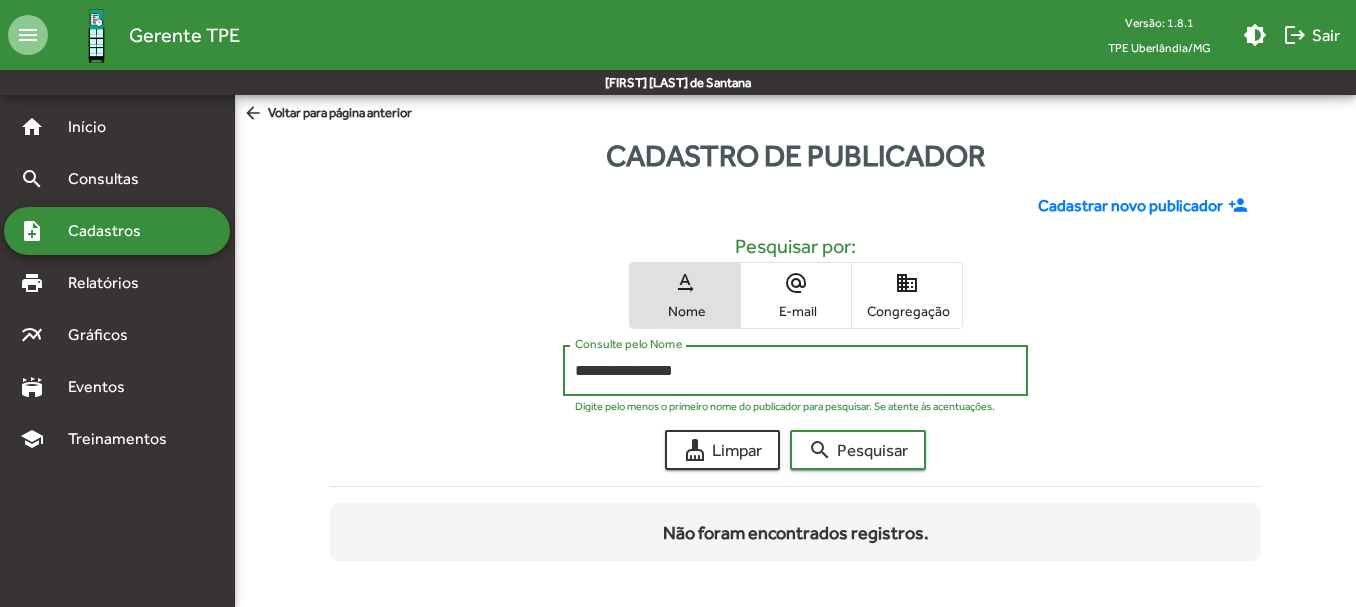 click on "**********" at bounding box center [795, 371] 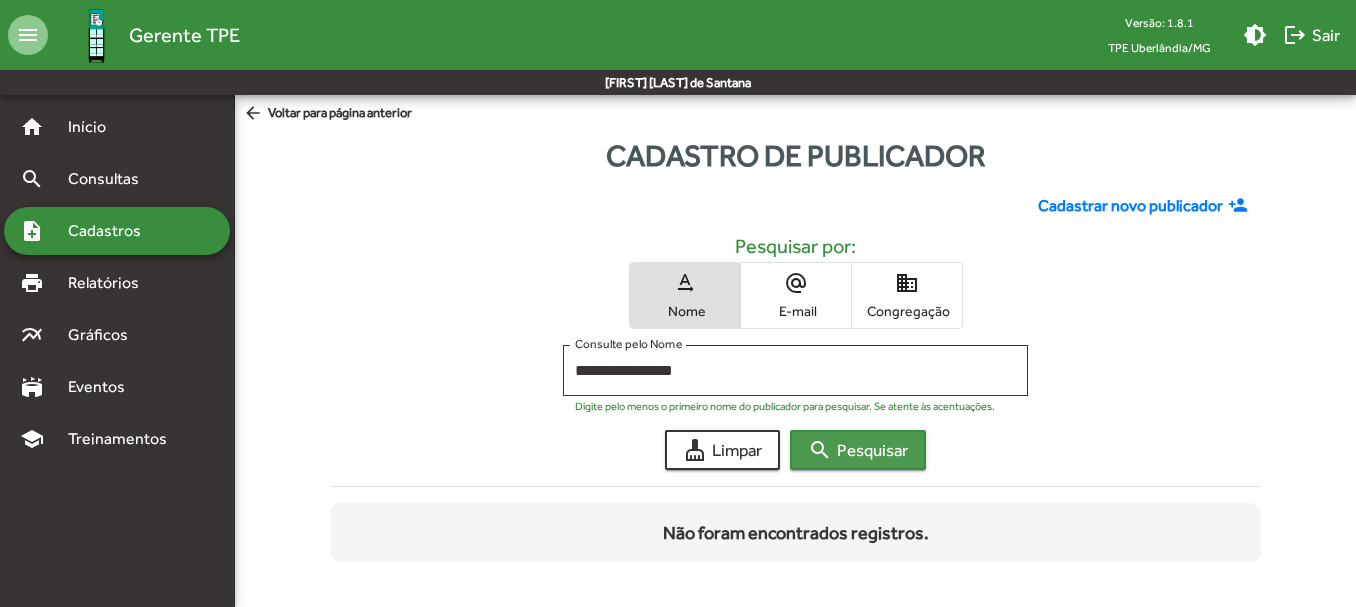 click on "search  Pesquisar" 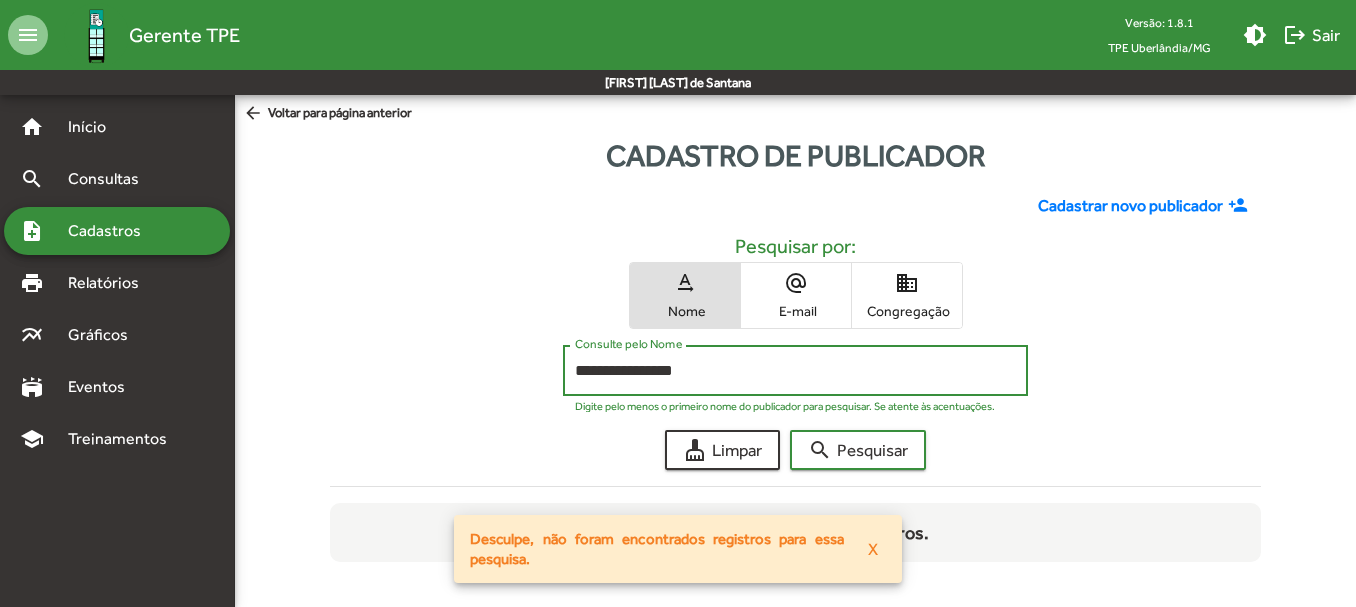 click on "**********" at bounding box center (795, 371) 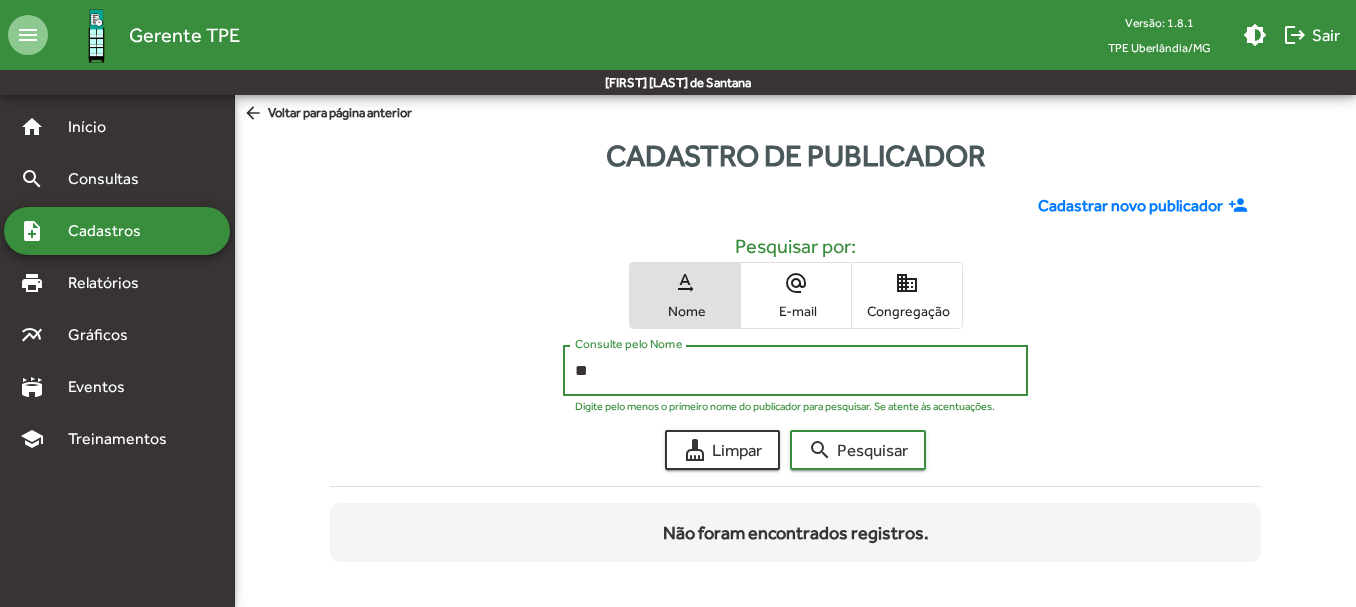type on "*" 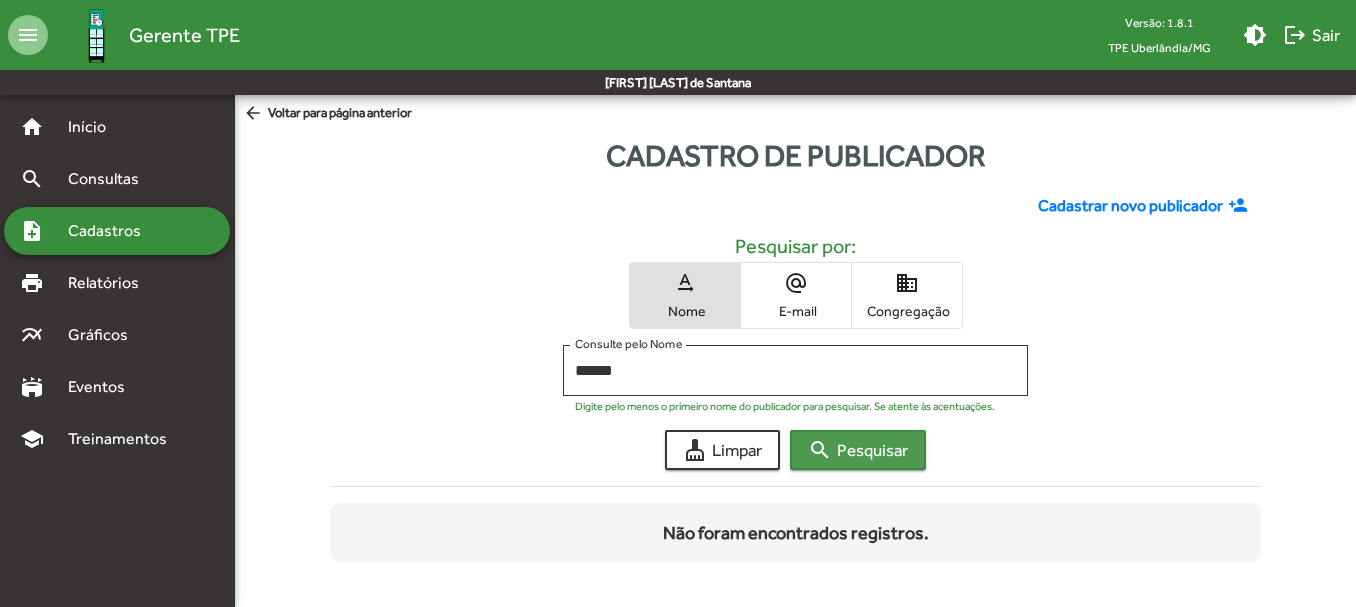 click on "search  Pesquisar" 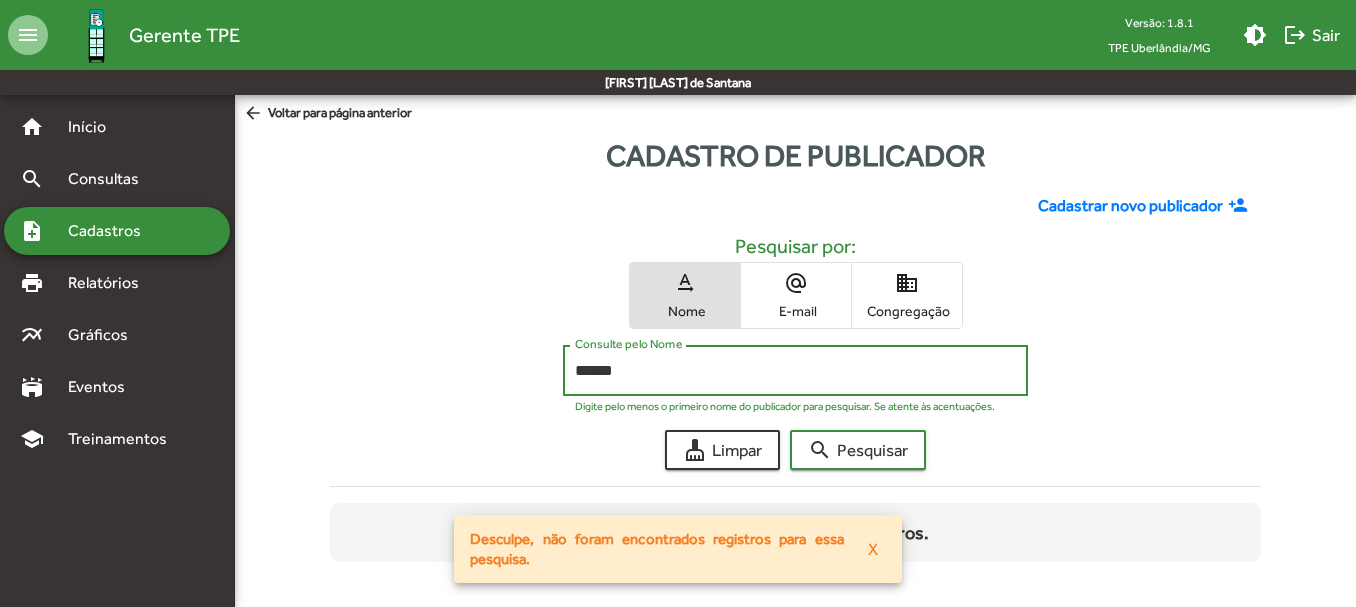 click on "******" at bounding box center (795, 371) 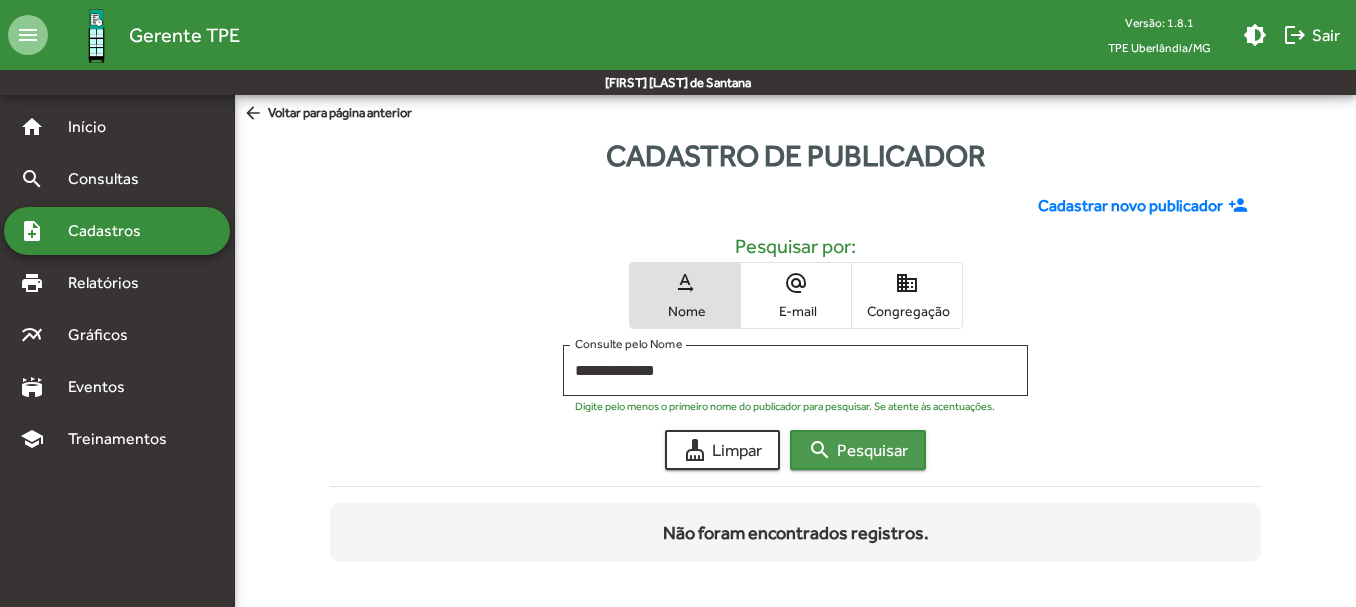 click on "search  Pesquisar" 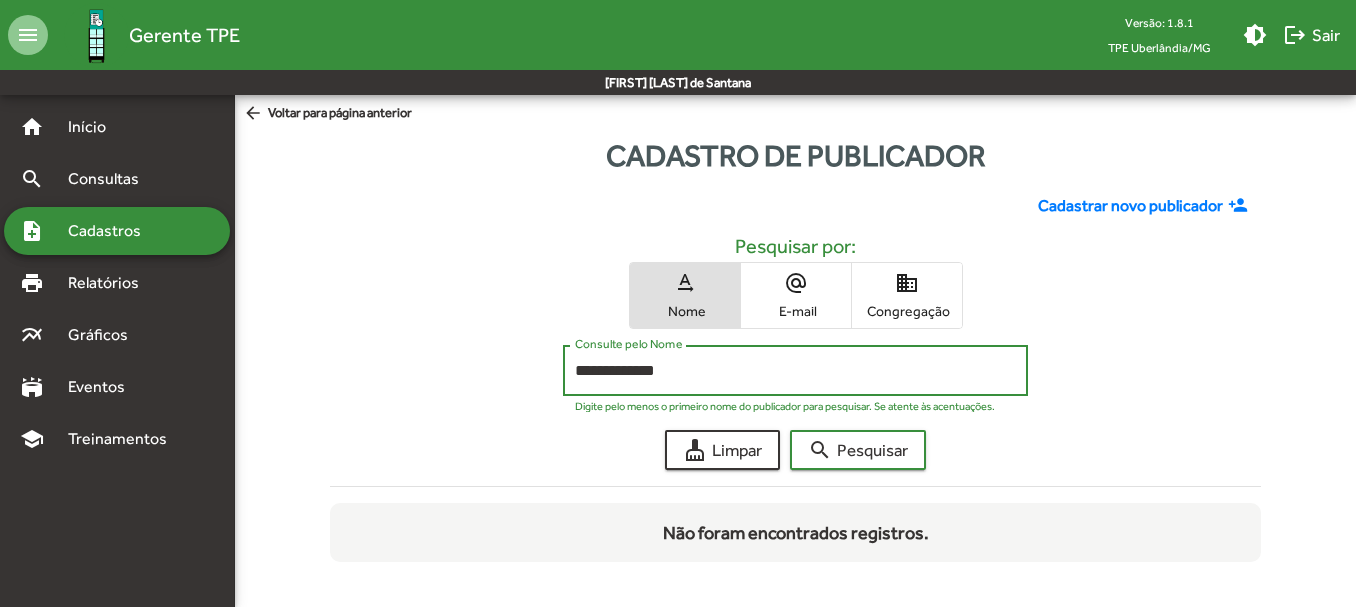 click on "**********" at bounding box center (795, 371) 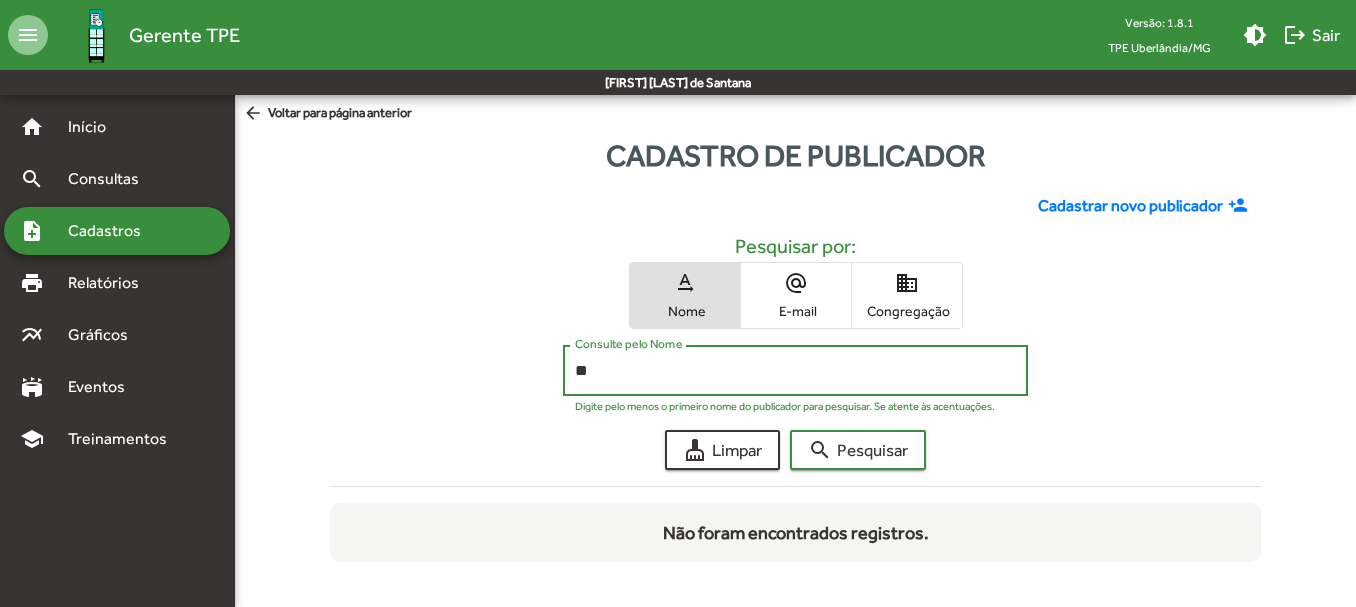 type on "*" 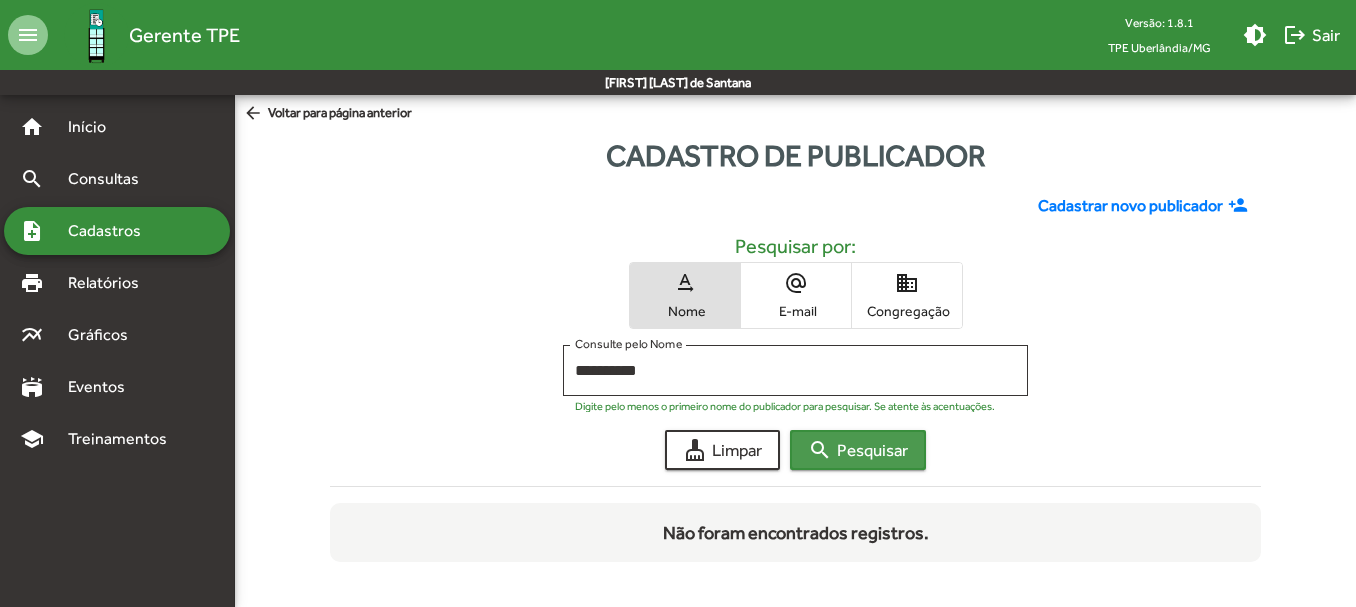 click on "search  Pesquisar" 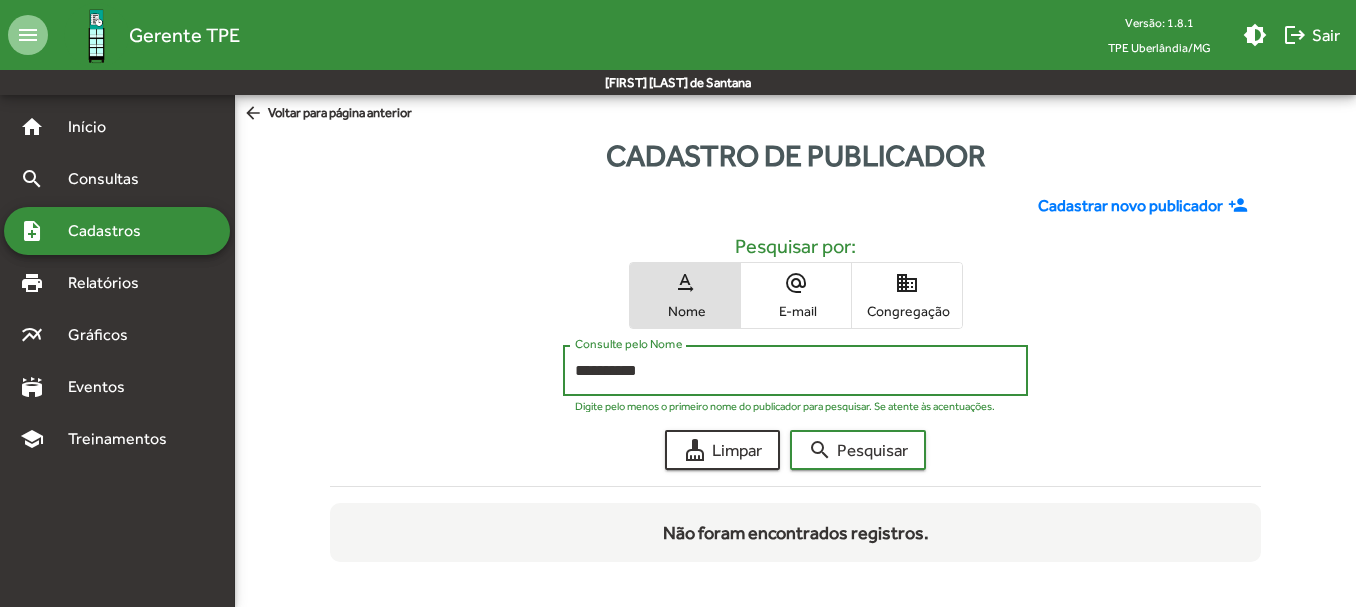 click on "**********" at bounding box center [795, 371] 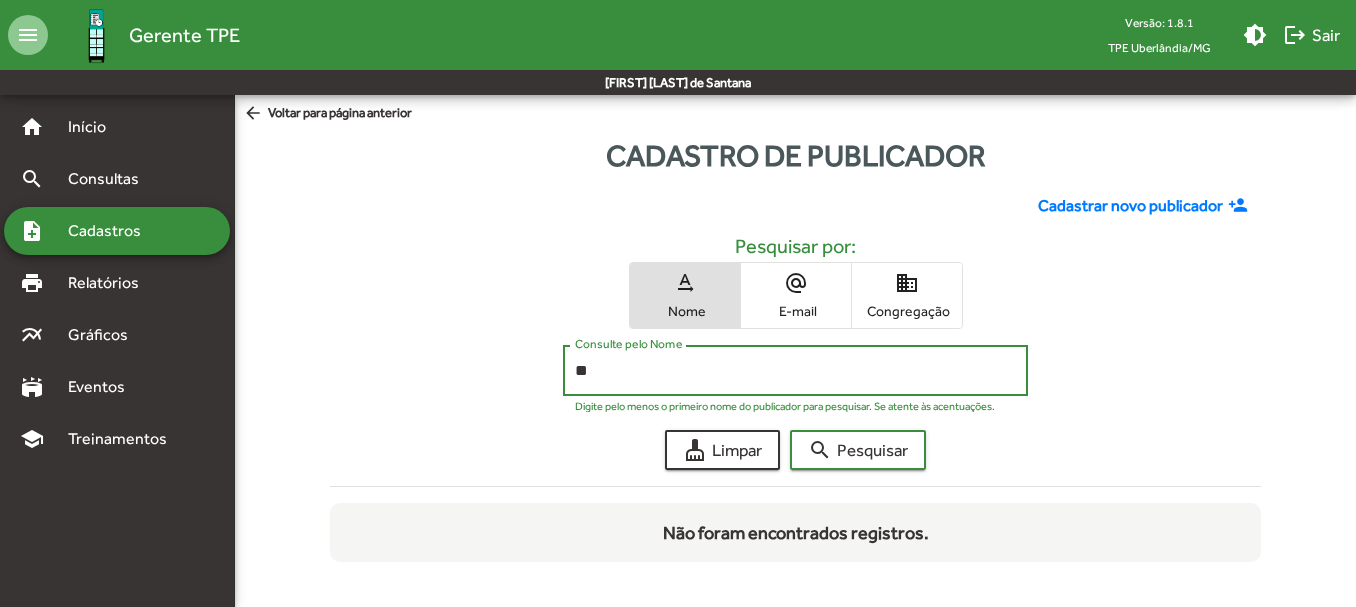 type on "*" 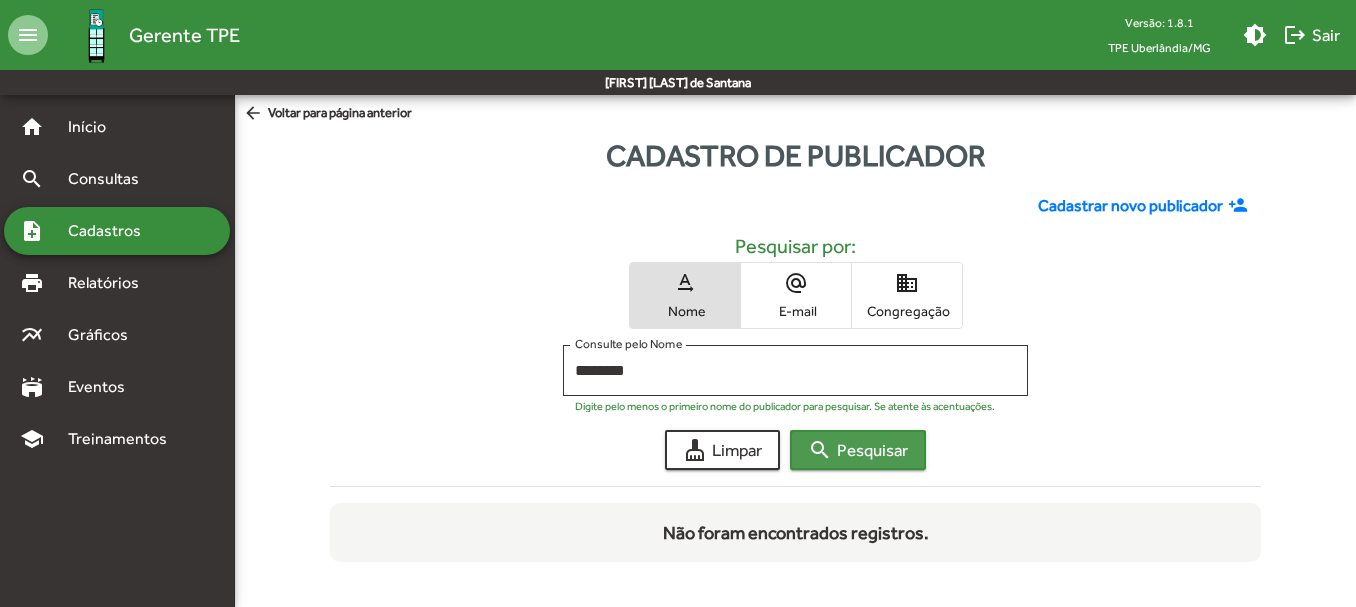click on "search  Pesquisar" 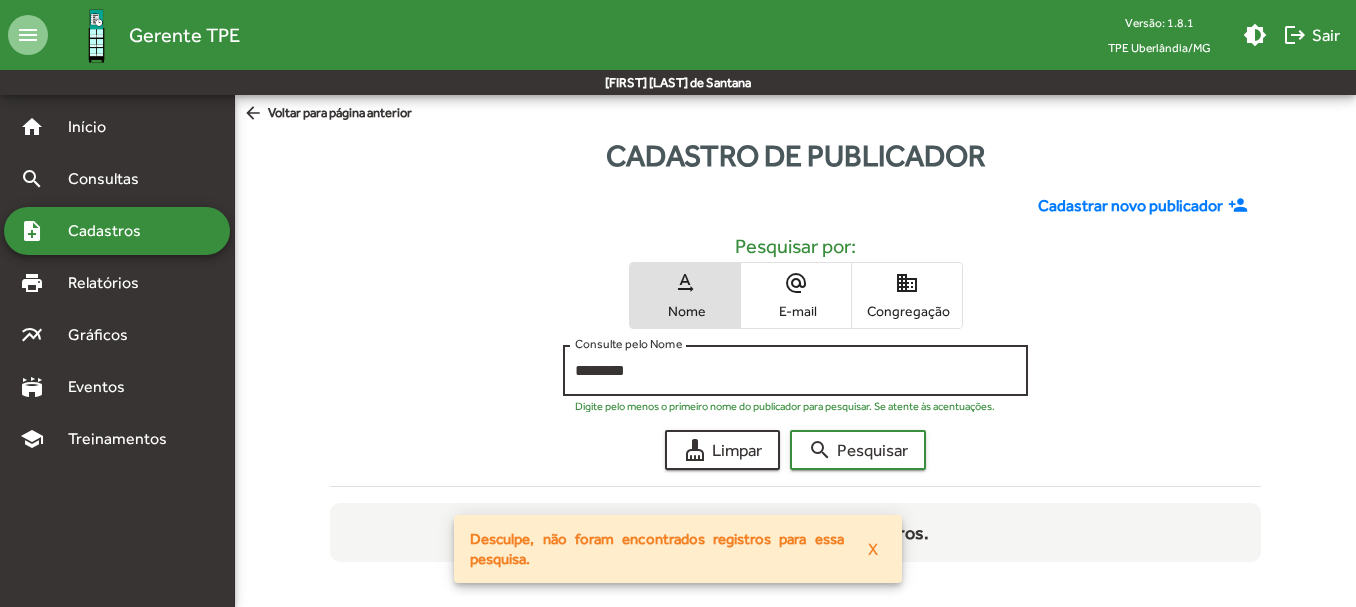 click on "******** Consulte pelo Nome" 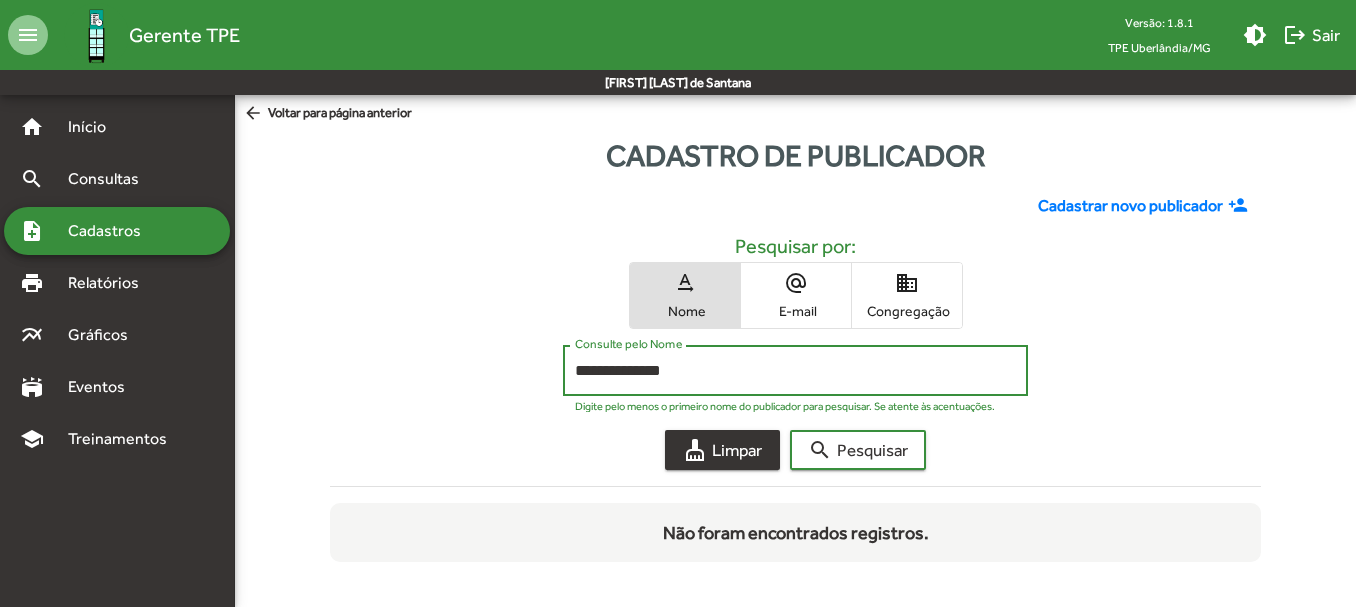 type on "**********" 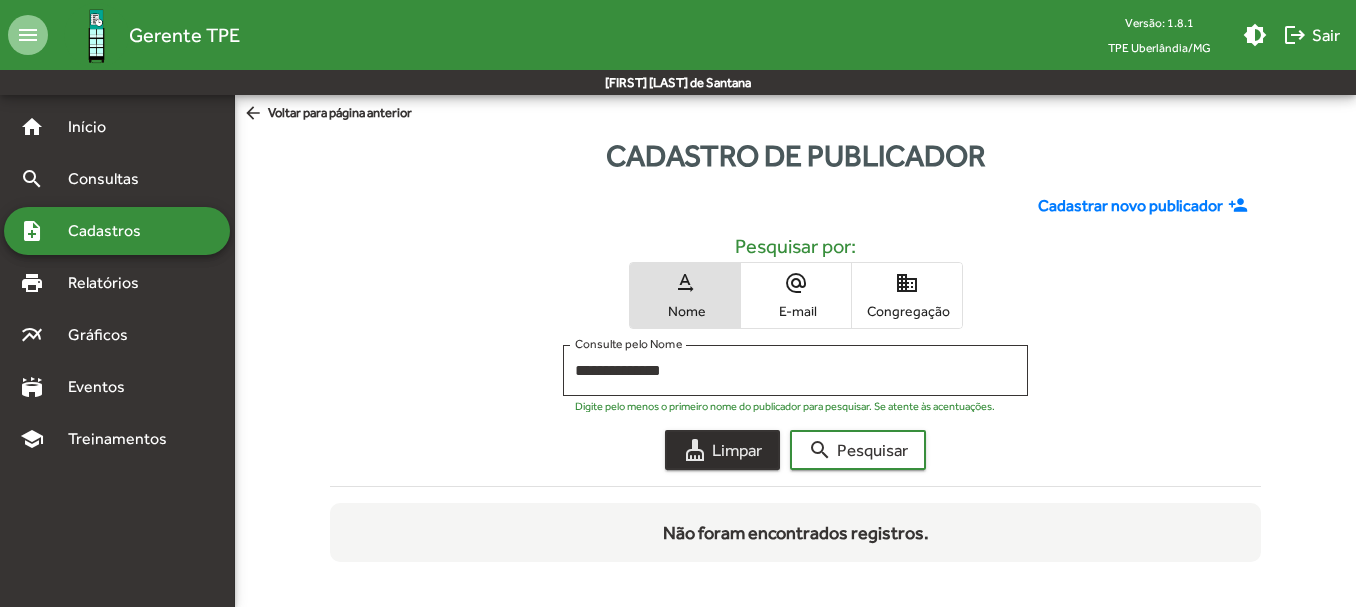 click on "cleaning_services  Limpar" 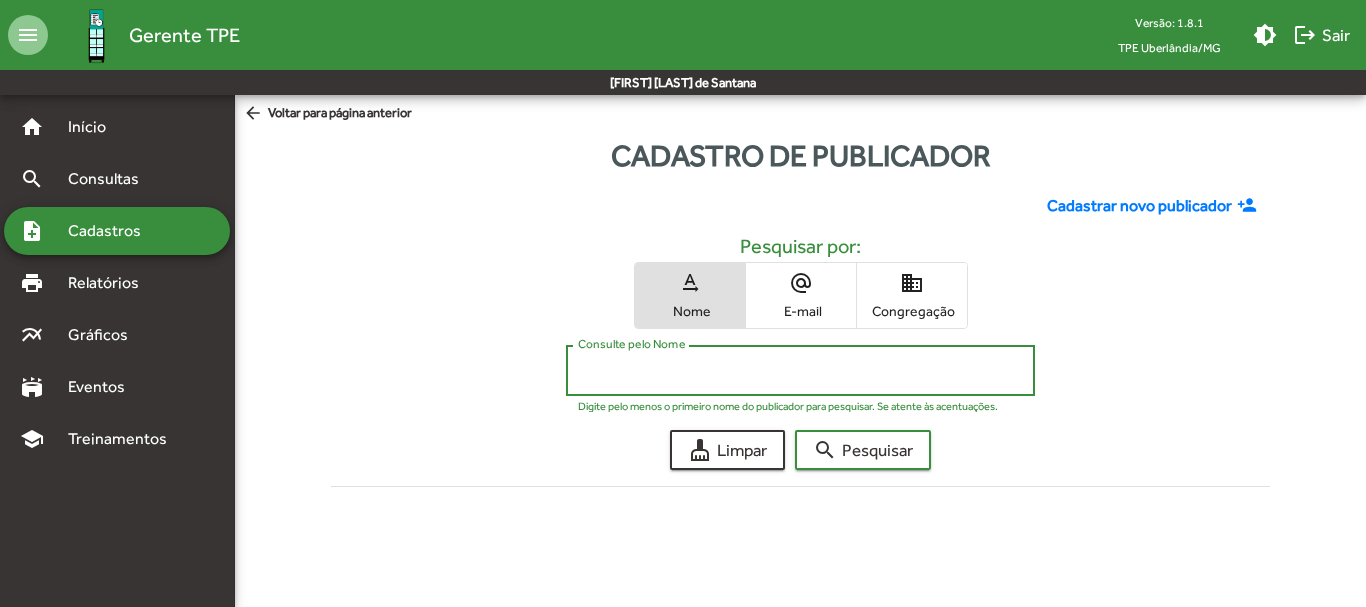click on "Consulte pelo Nome" at bounding box center (800, 371) 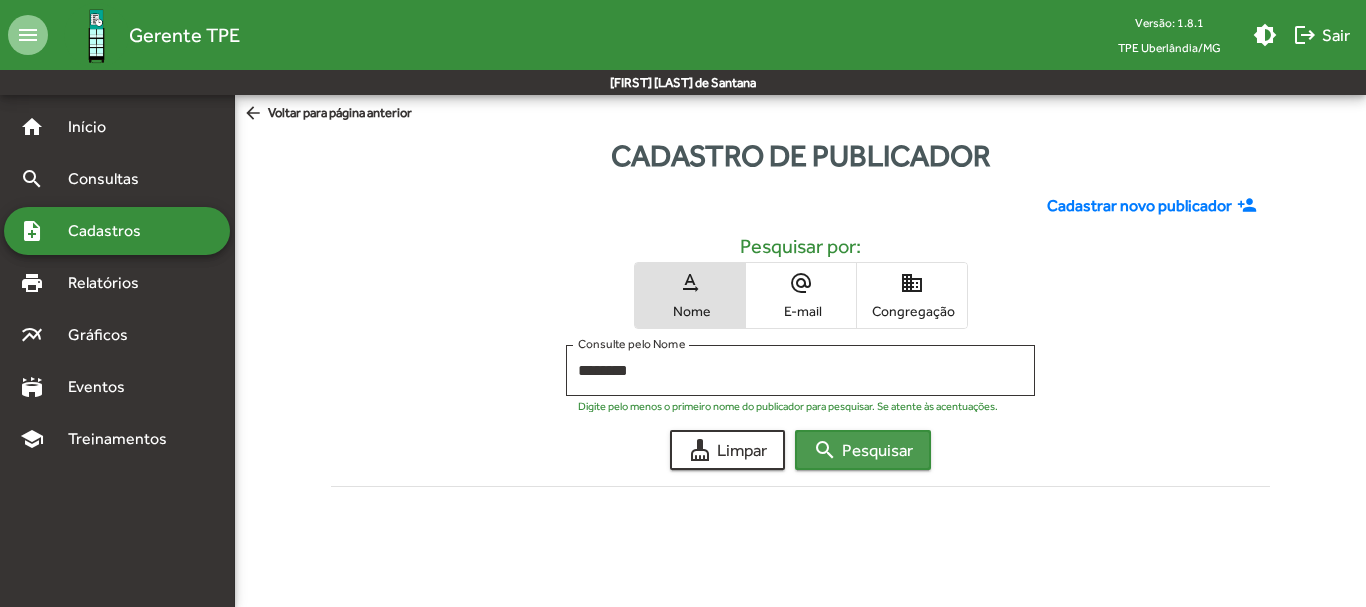 click on "search  Pesquisar" 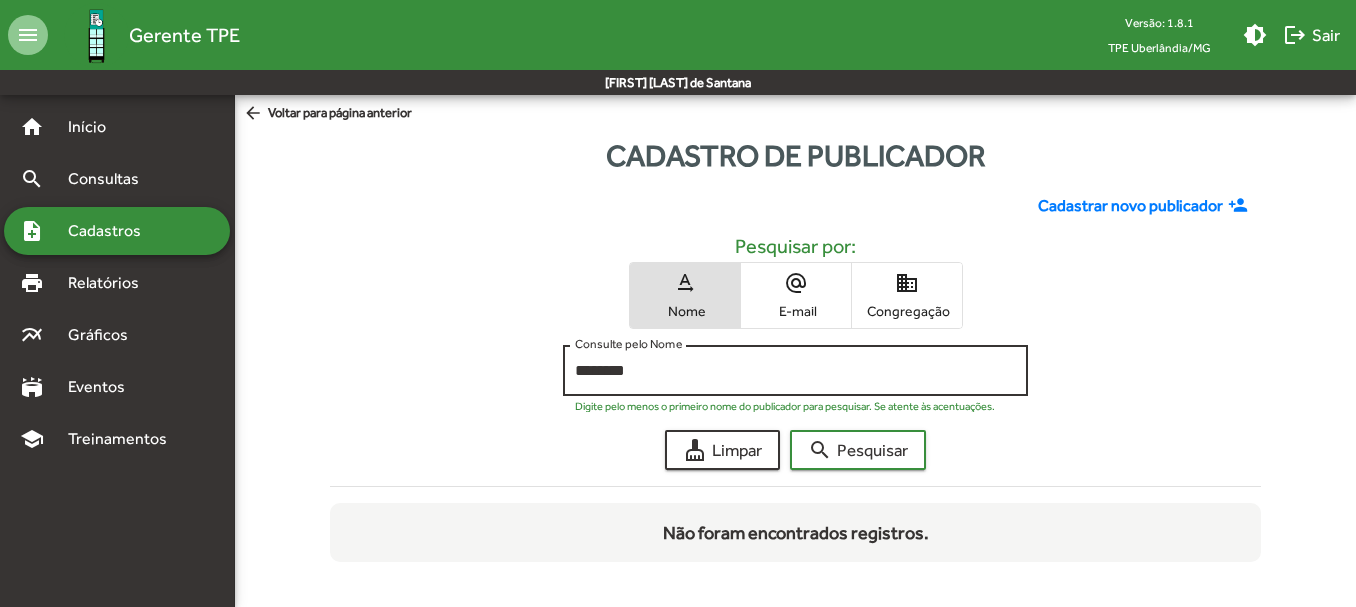 click on "********" at bounding box center (795, 371) 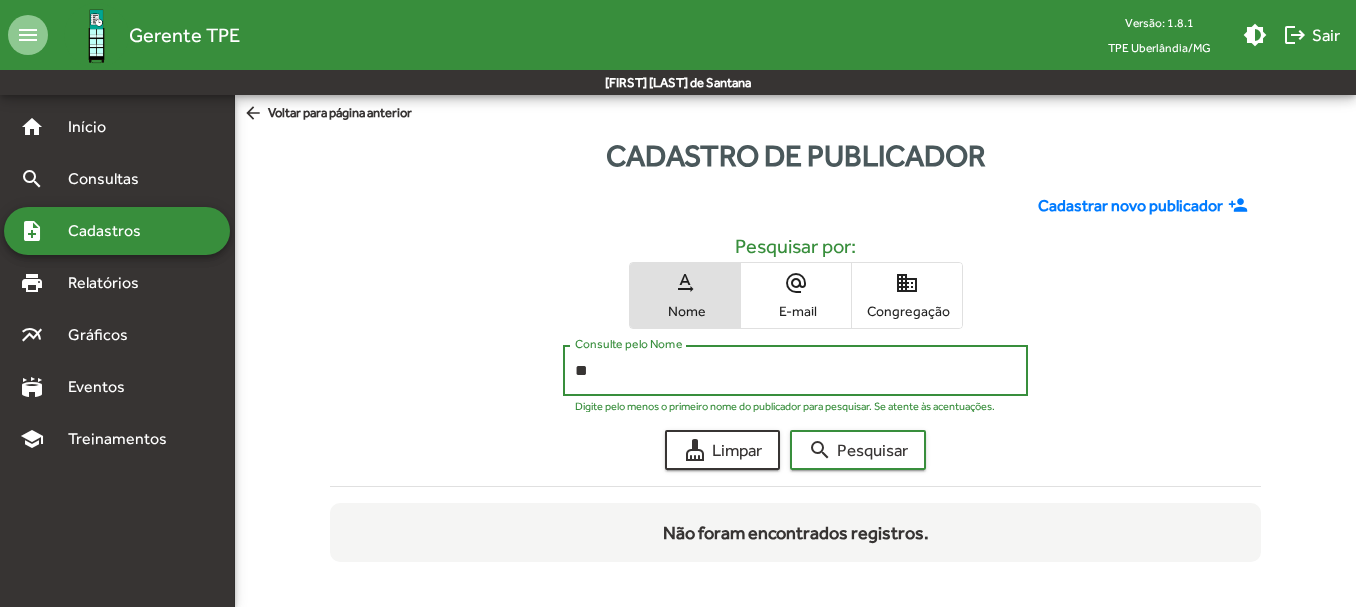 type on "*" 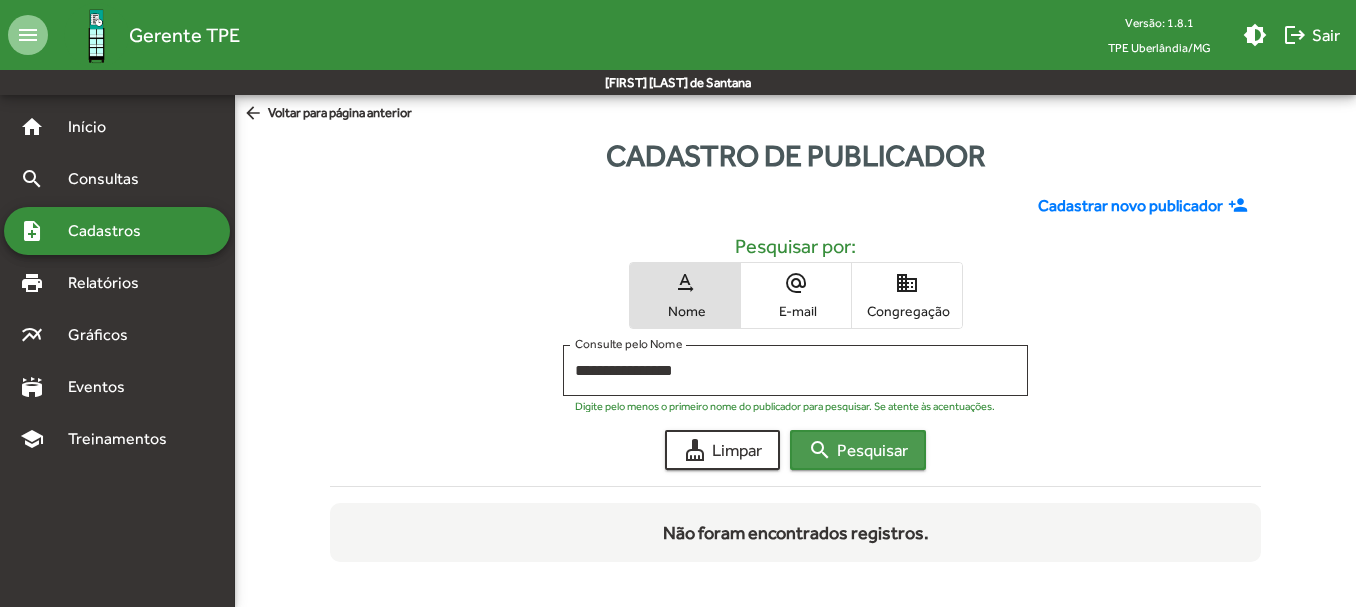 click on "search  Pesquisar" 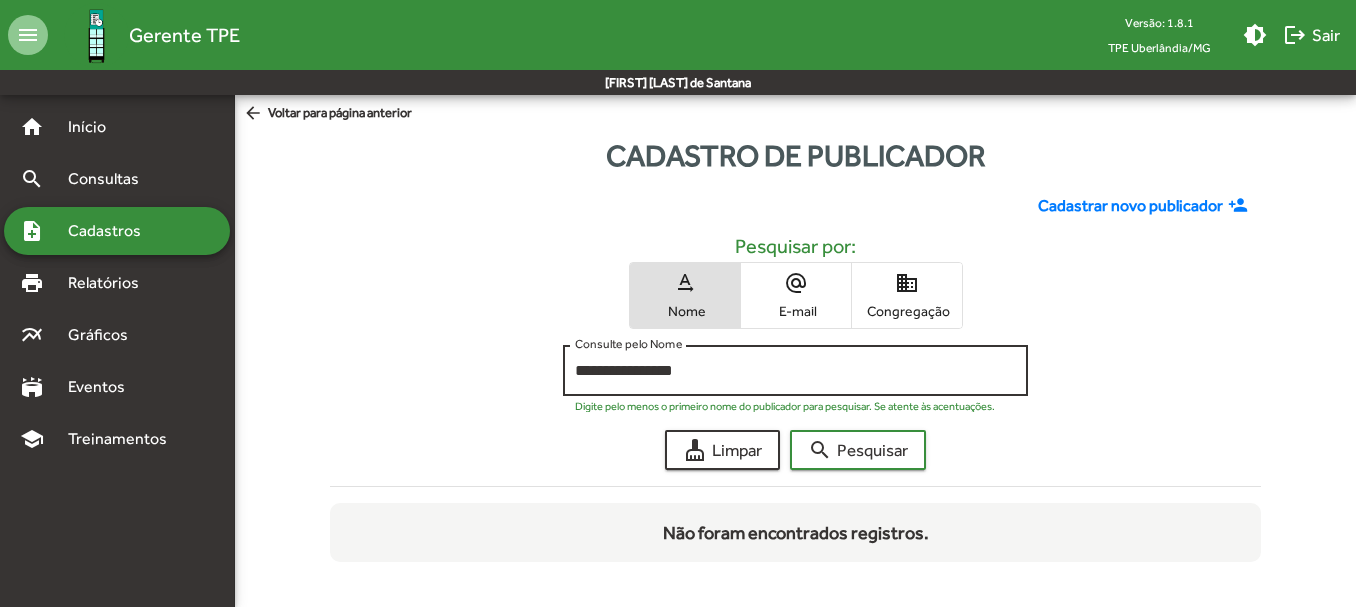click on "**********" 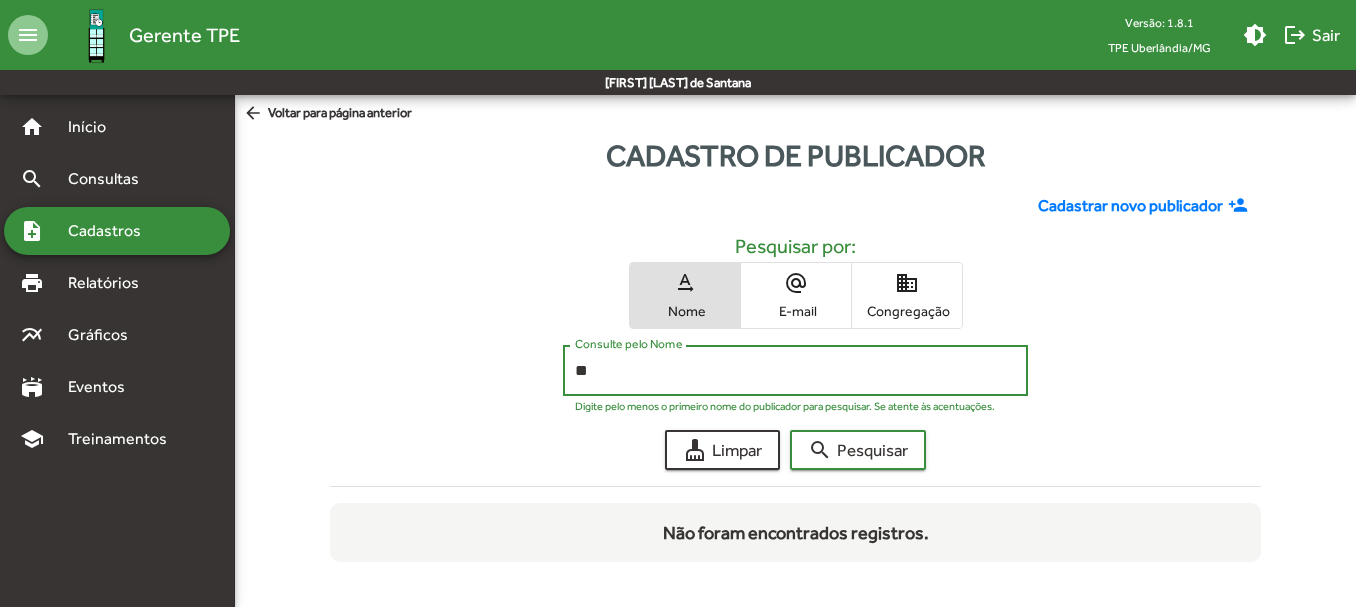 type on "*" 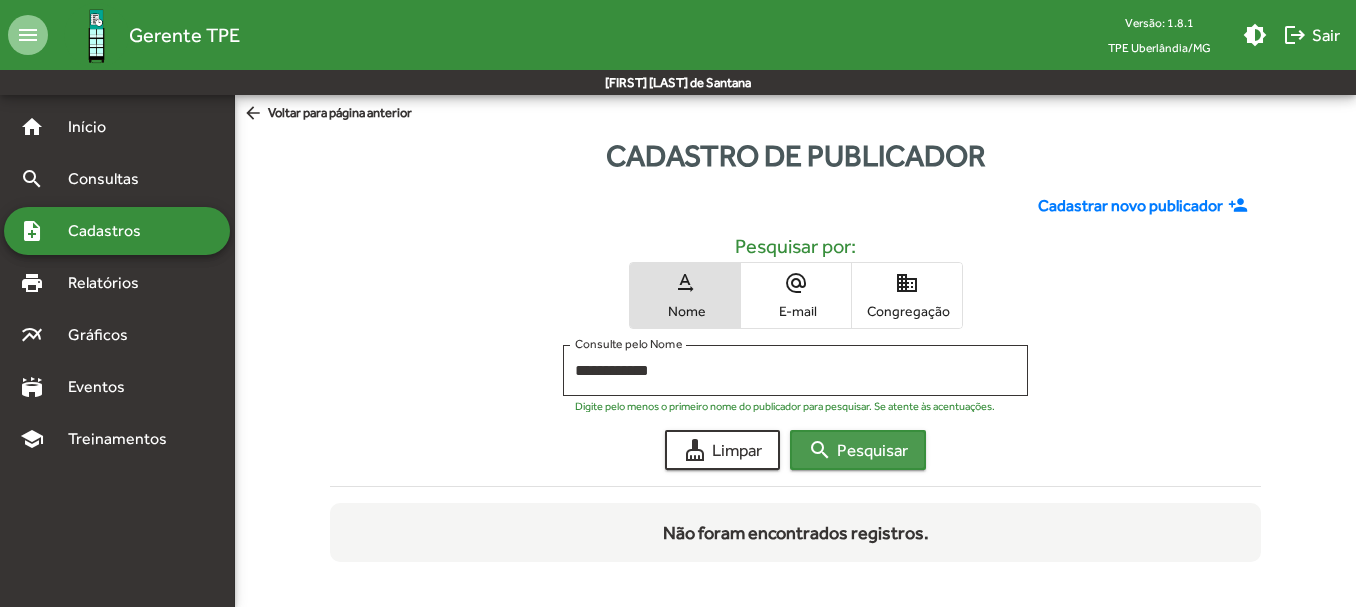 click on "search  Pesquisar" 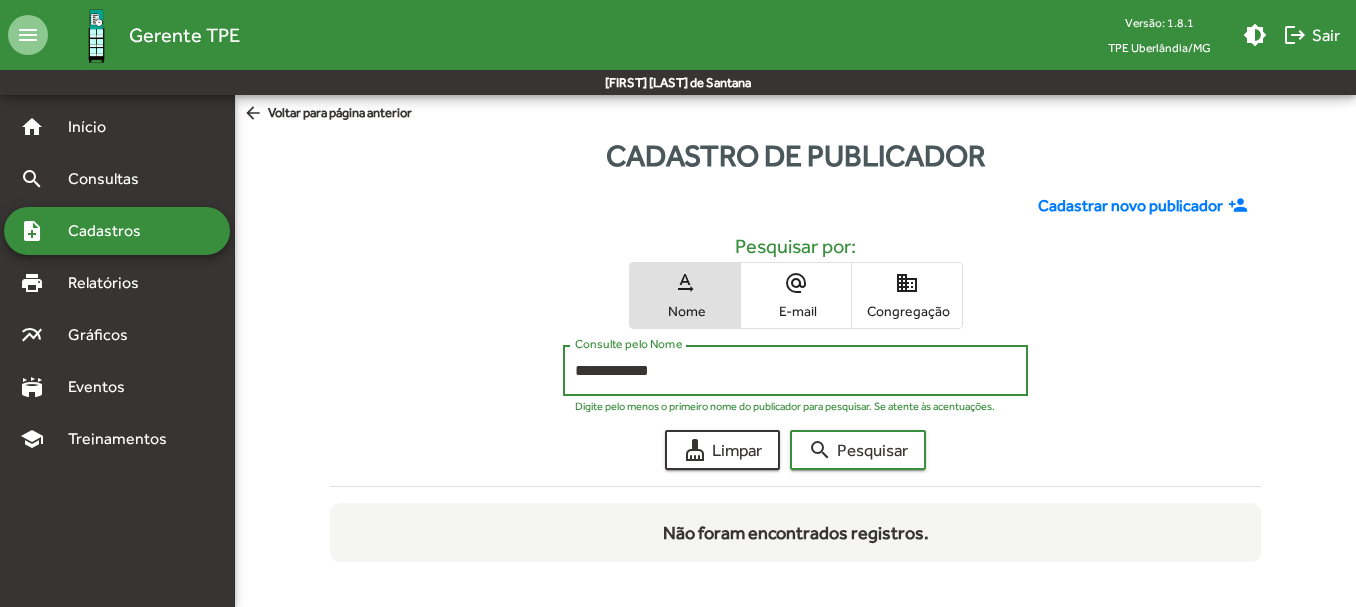 click on "**********" at bounding box center [795, 371] 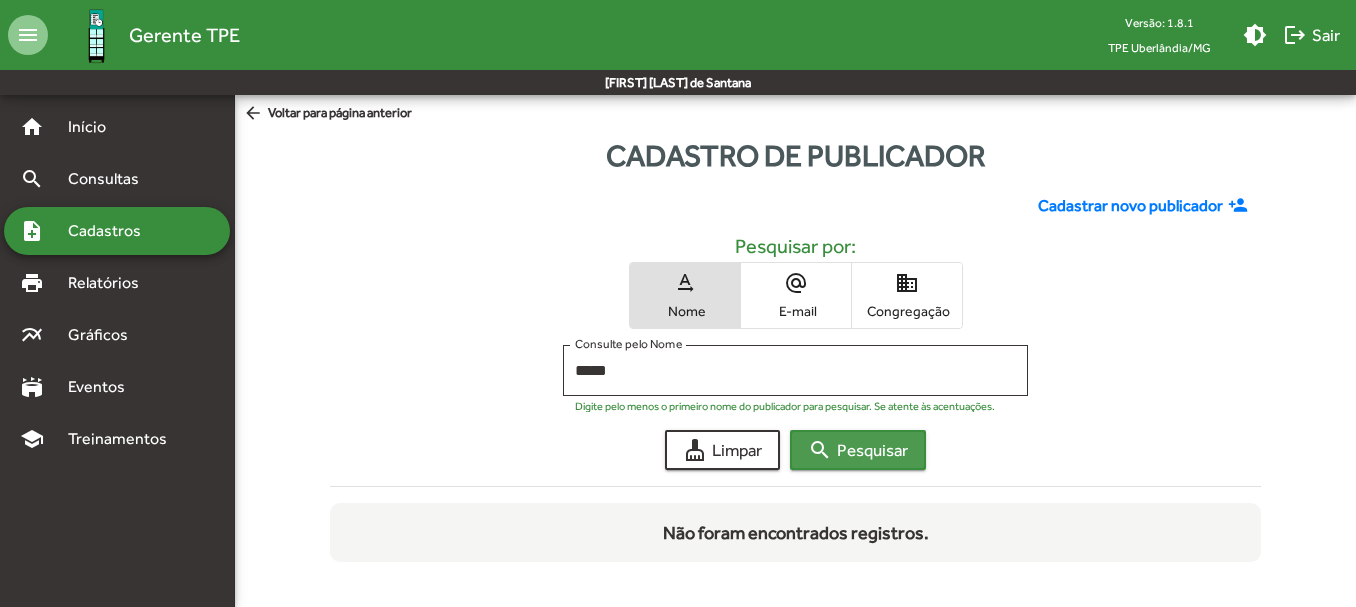 click on "search  Pesquisar" 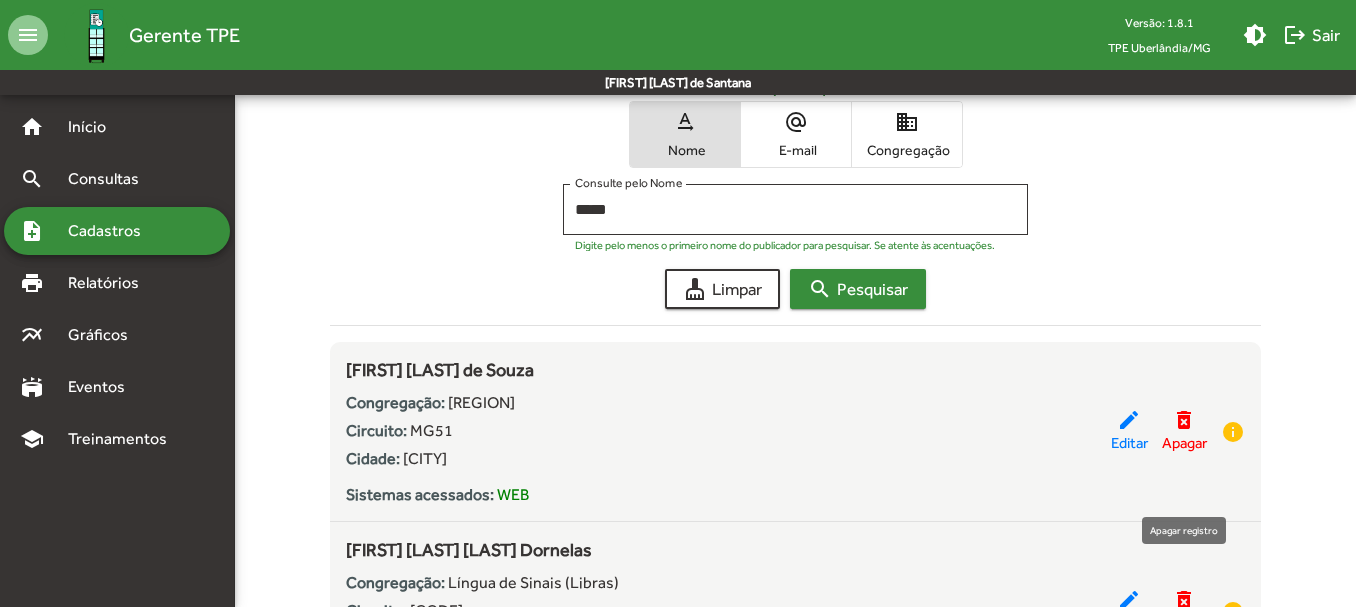 scroll, scrollTop: 0, scrollLeft: 0, axis: both 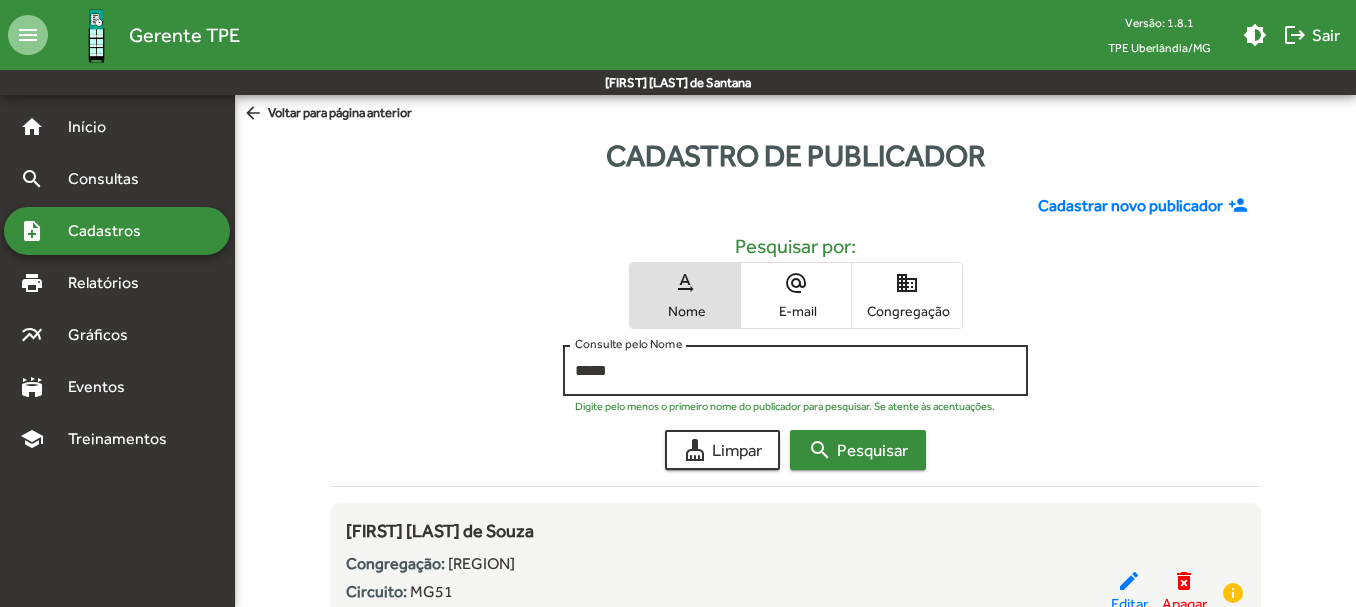 click on "search  Pesquisar" 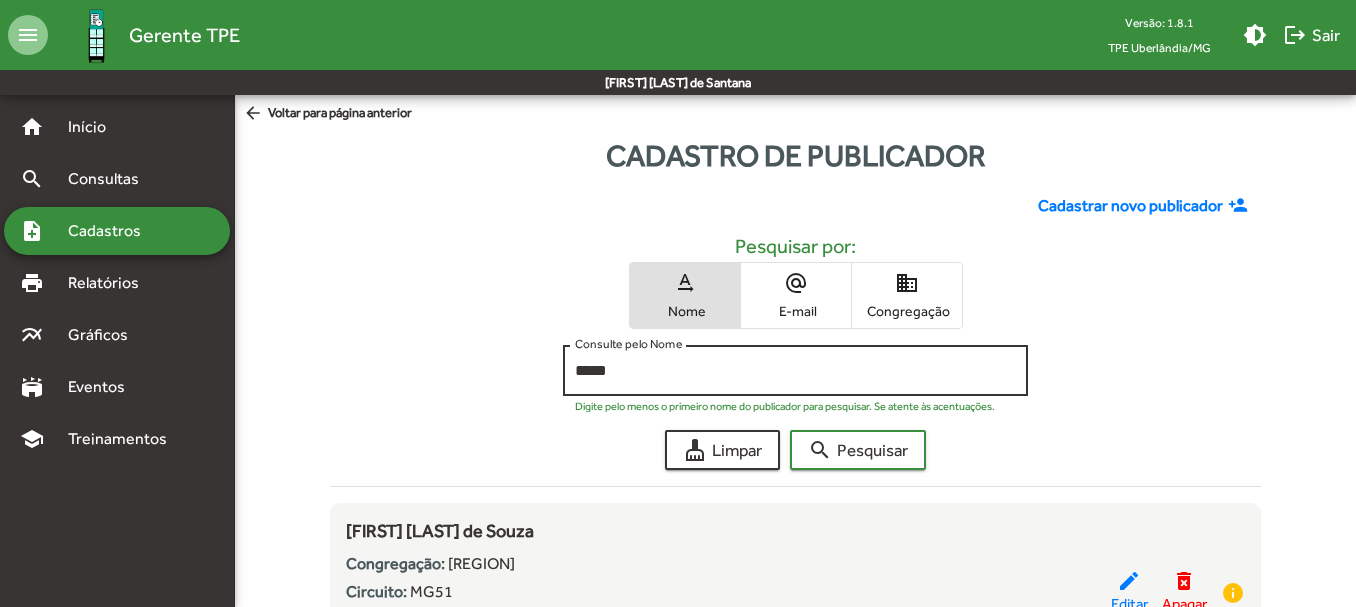 click on "****" at bounding box center (795, 371) 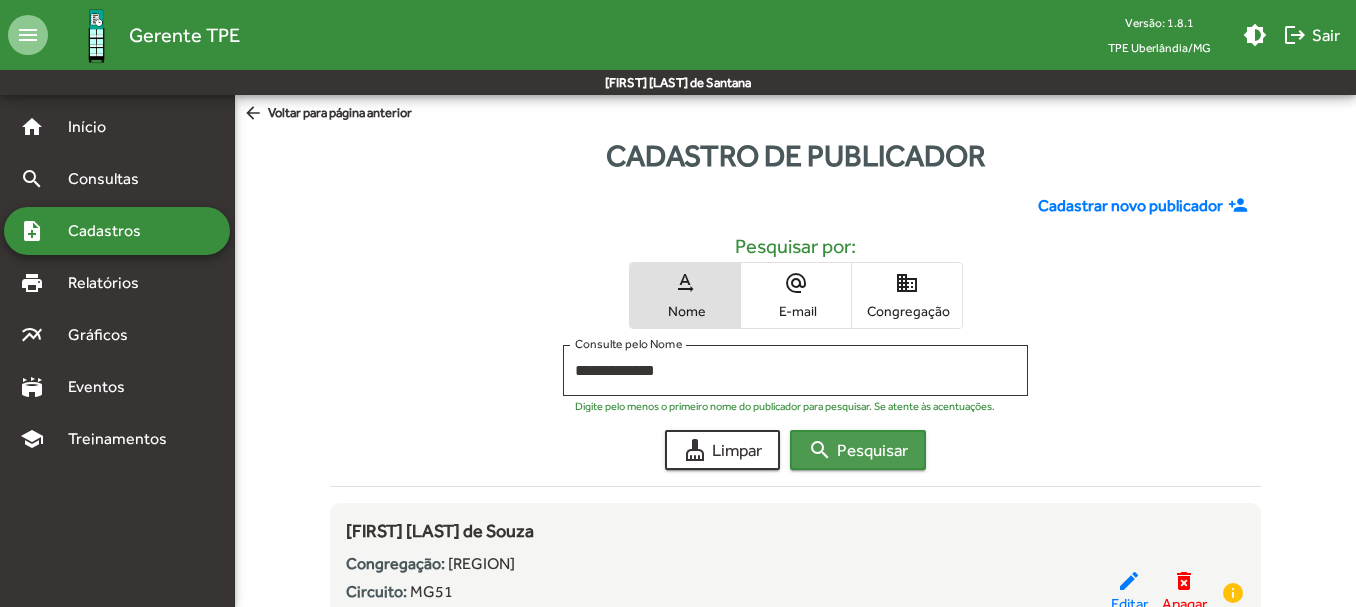 click on "search  Pesquisar" 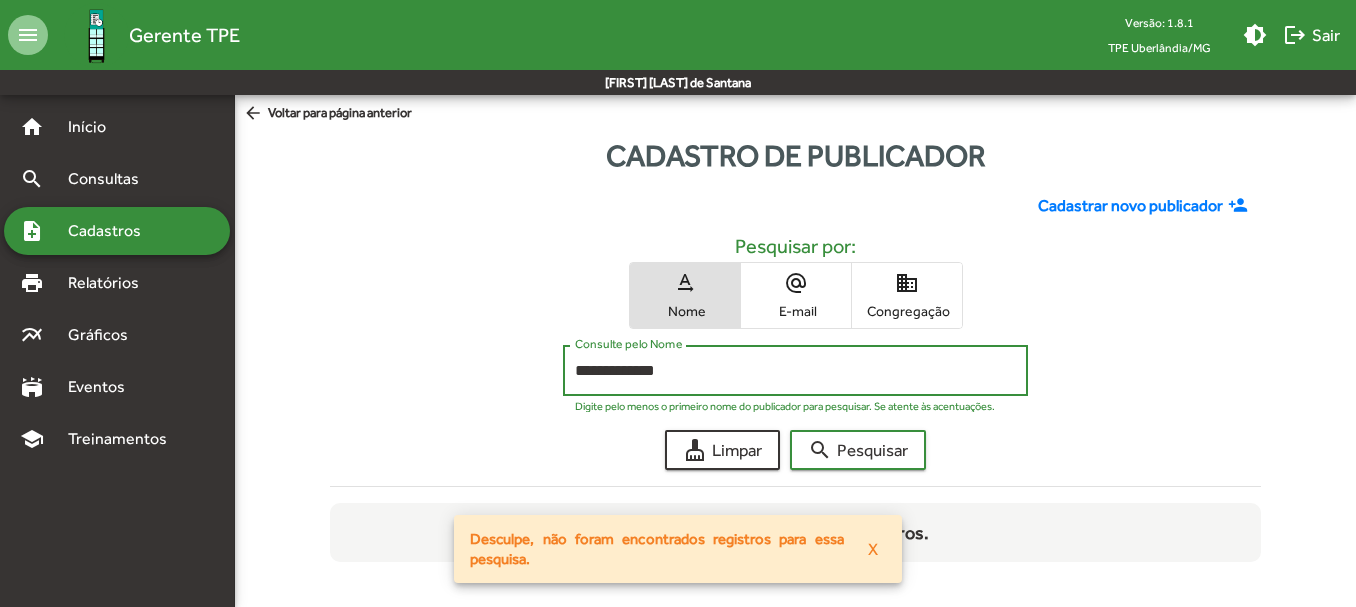 click on "**********" at bounding box center [795, 371] 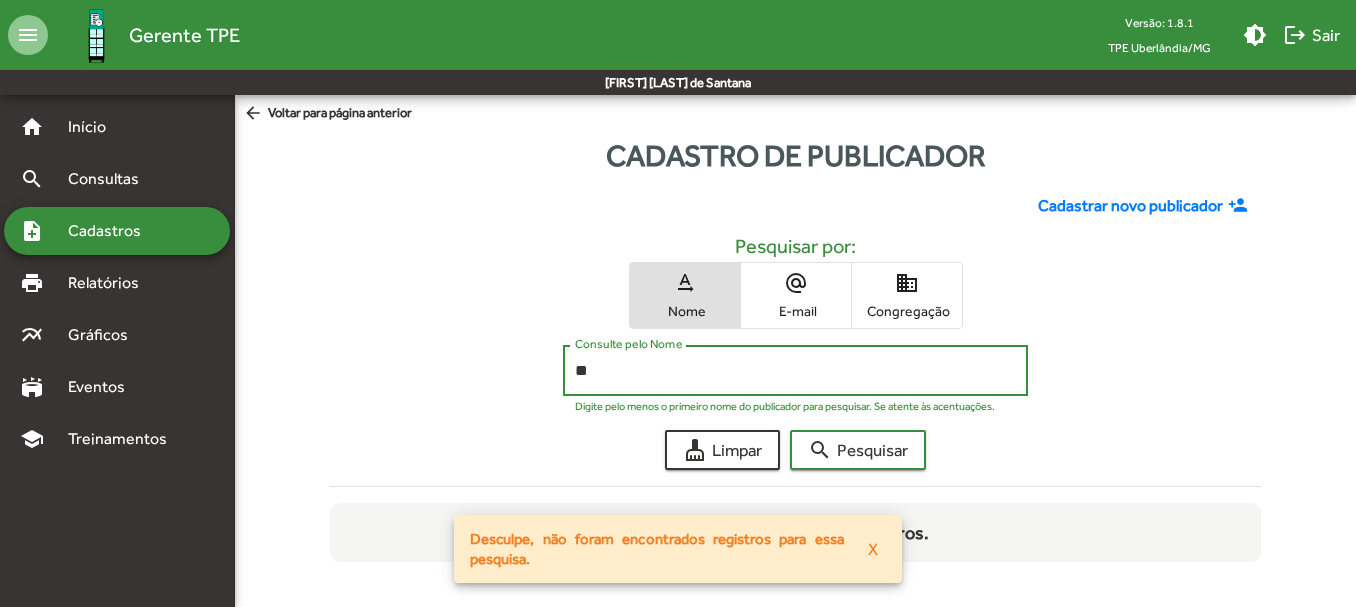 type on "*" 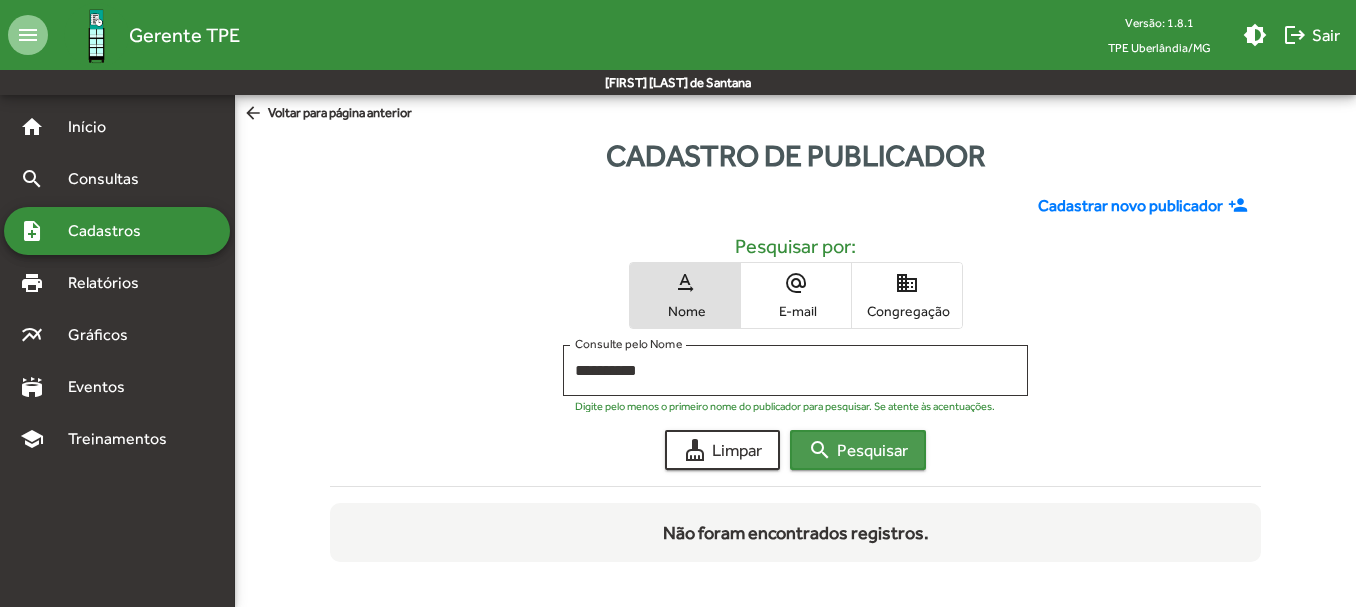 click on "search  Pesquisar" 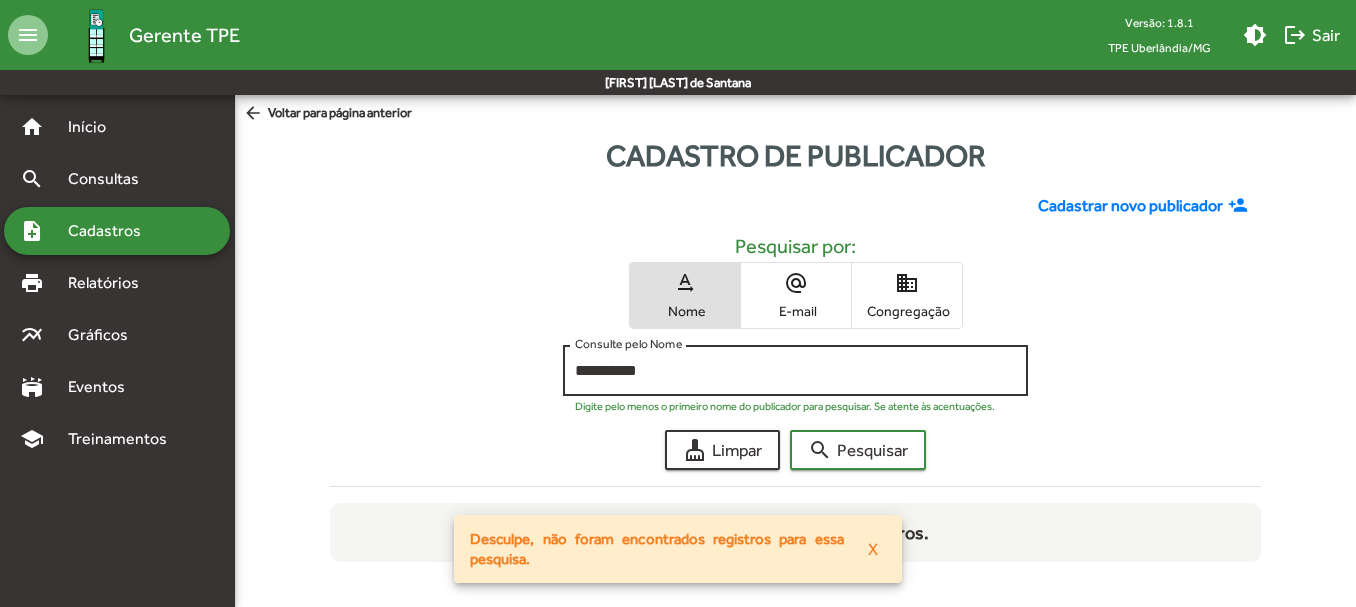 click on "**********" 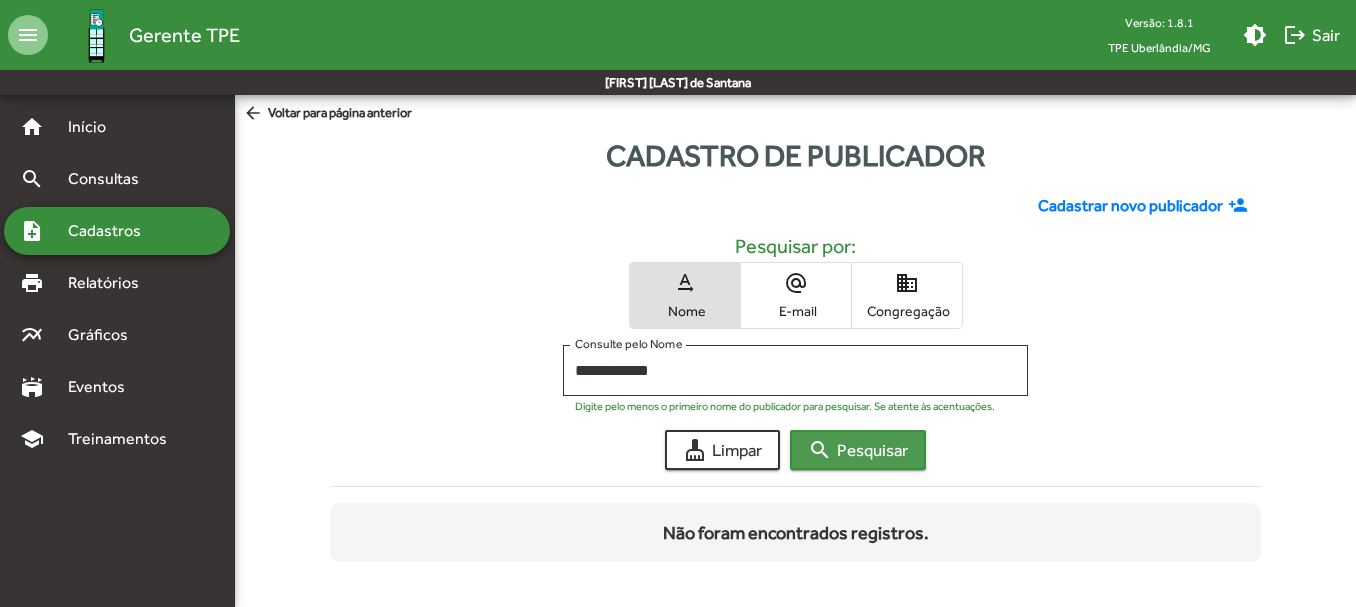 click on "search  Pesquisar" 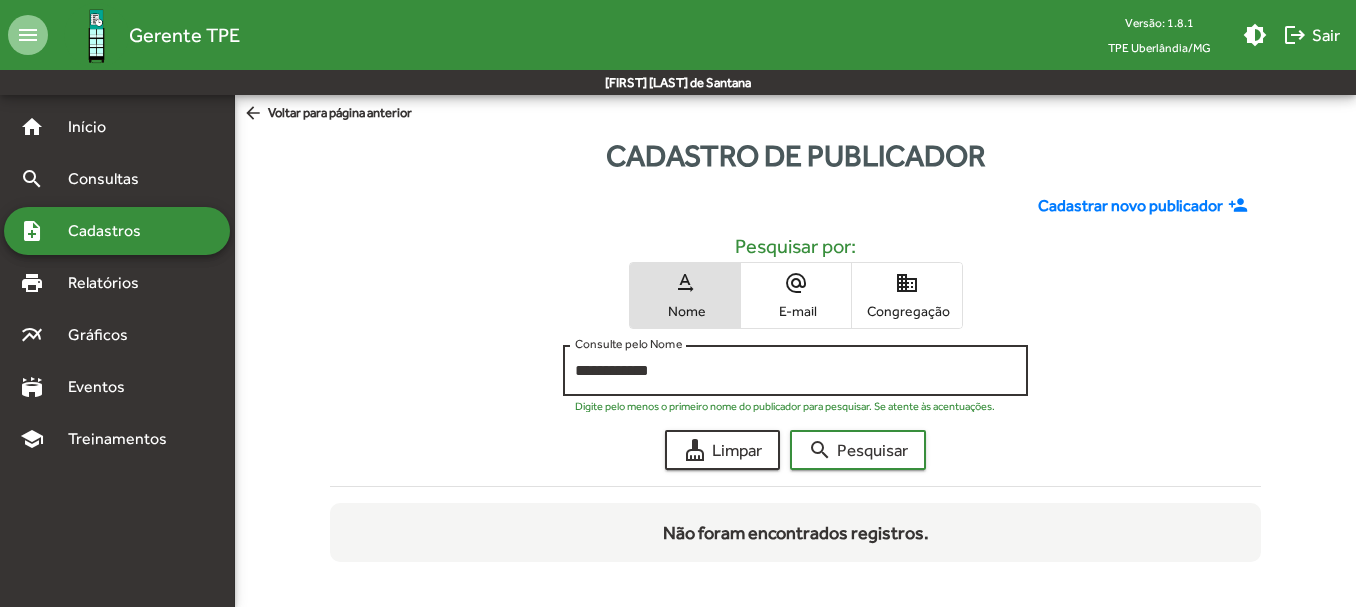 click on "**********" 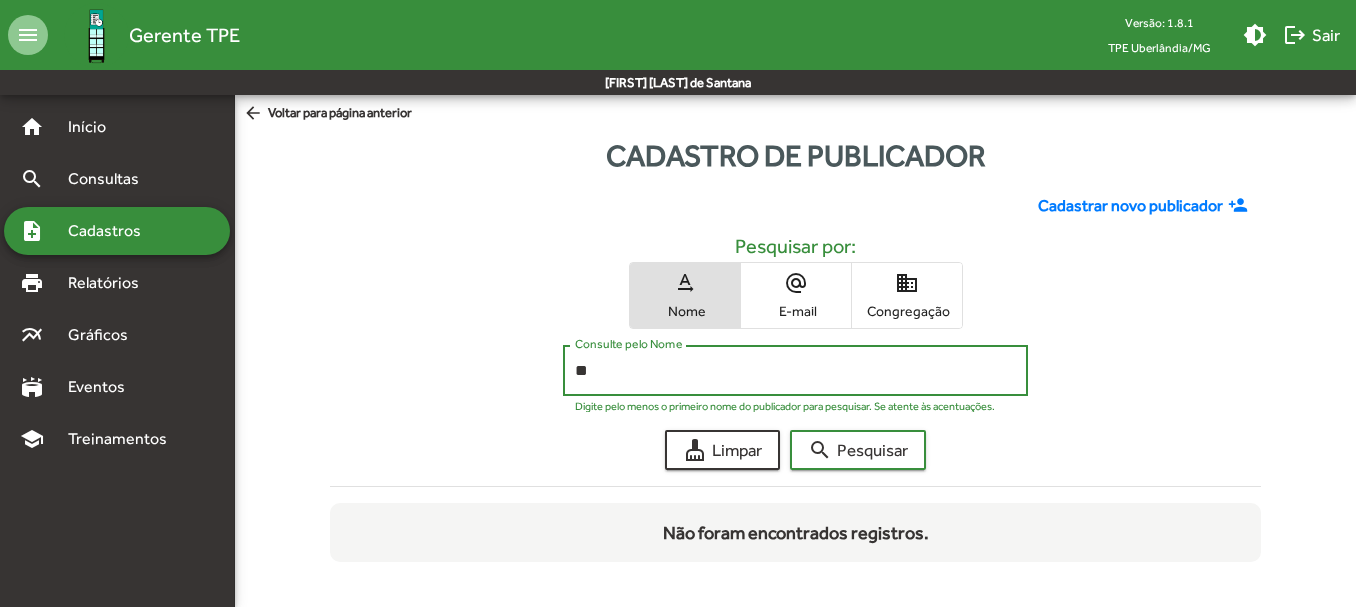type on "*" 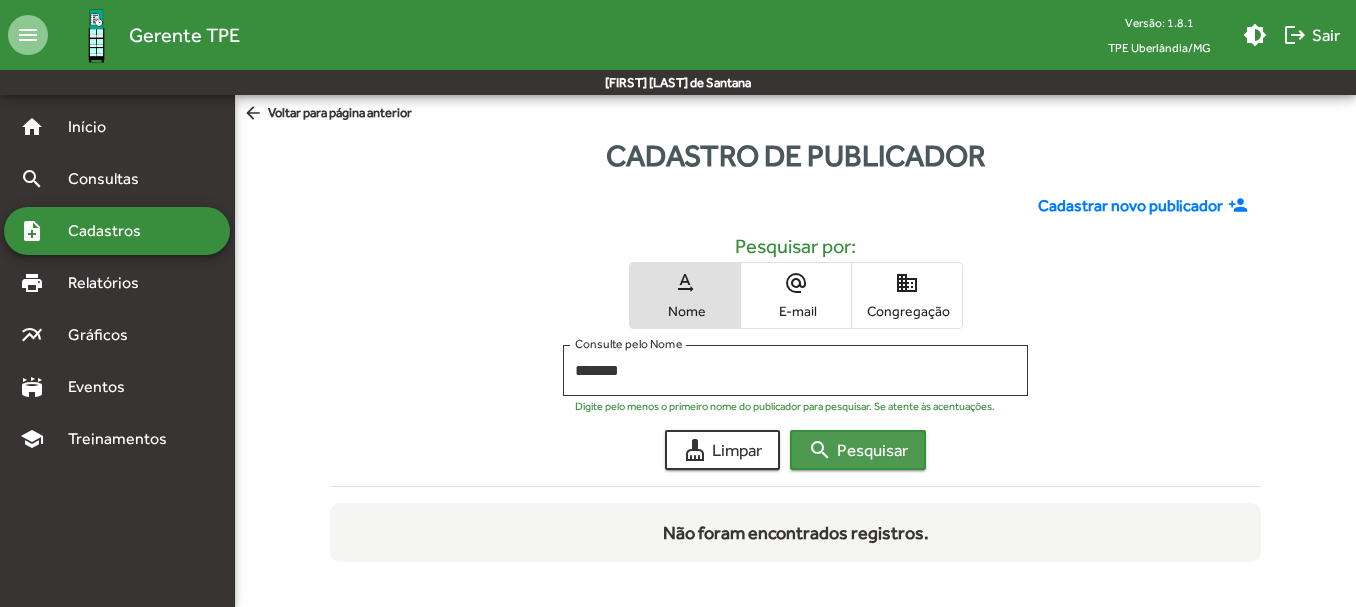 click on "search  Pesquisar" 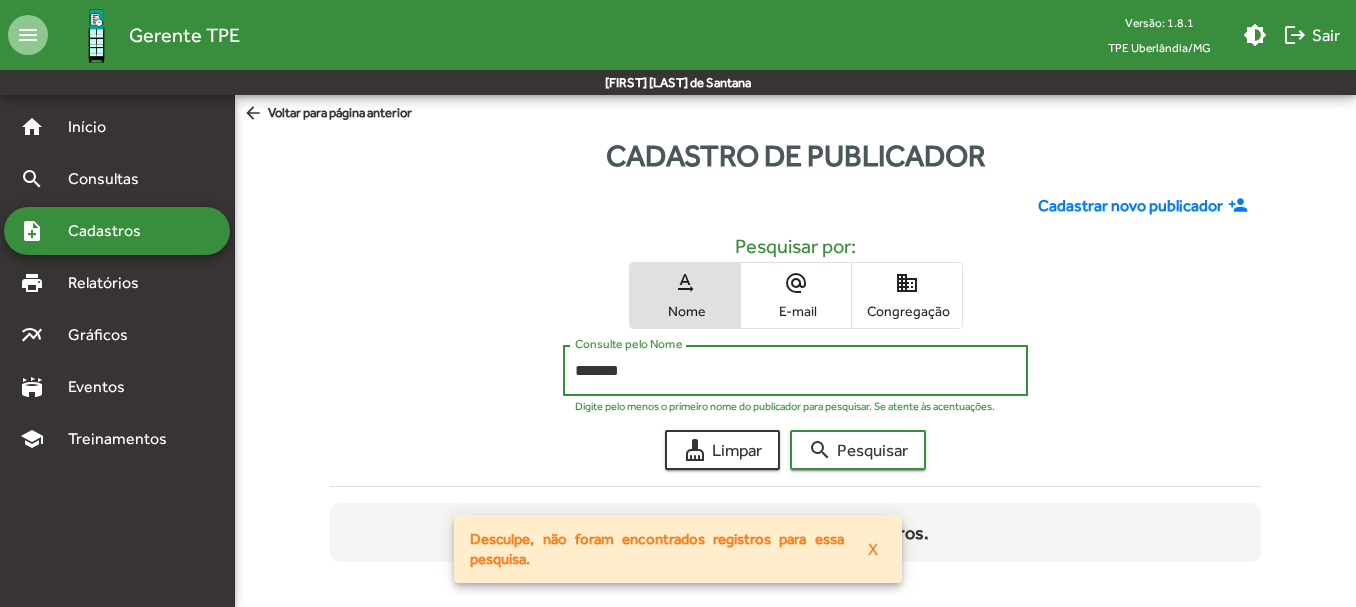 click on "*******" at bounding box center (795, 371) 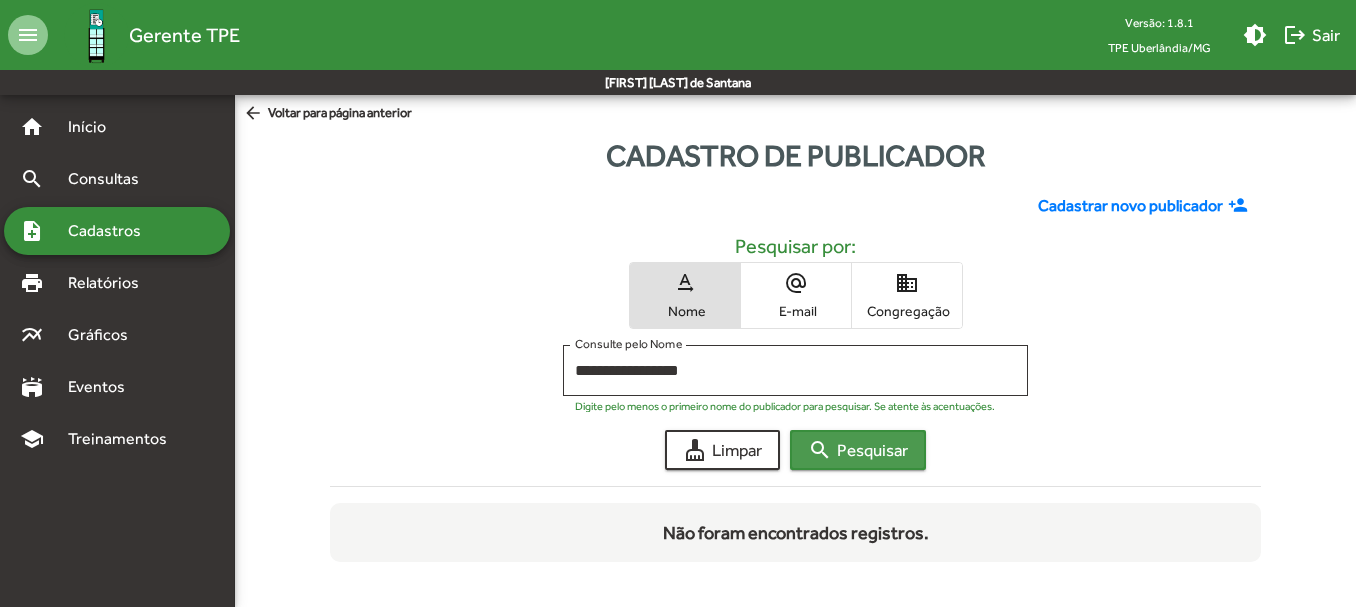 click on "search" 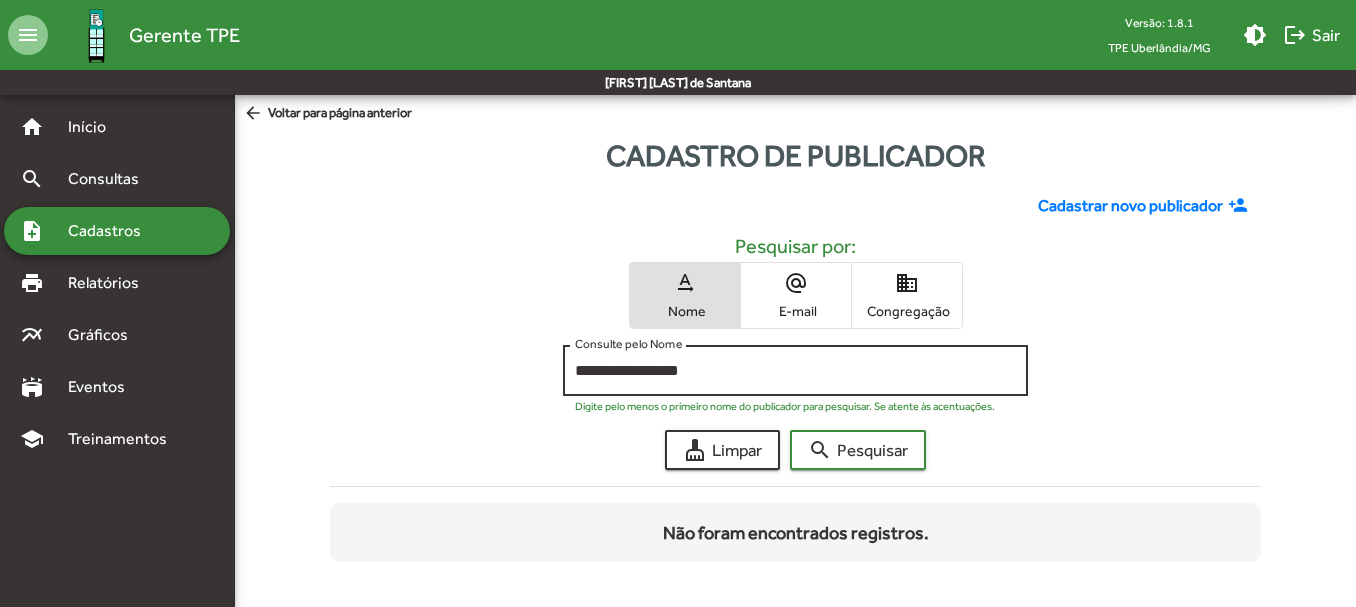 click on "**********" at bounding box center [795, 371] 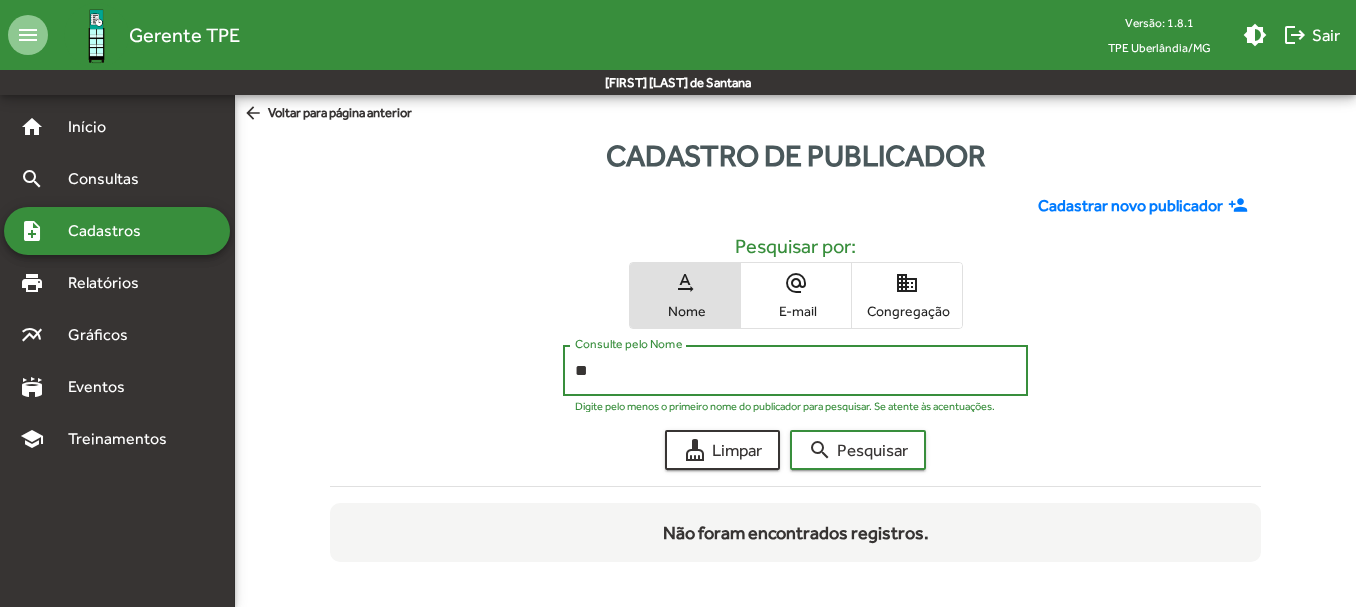 type on "*" 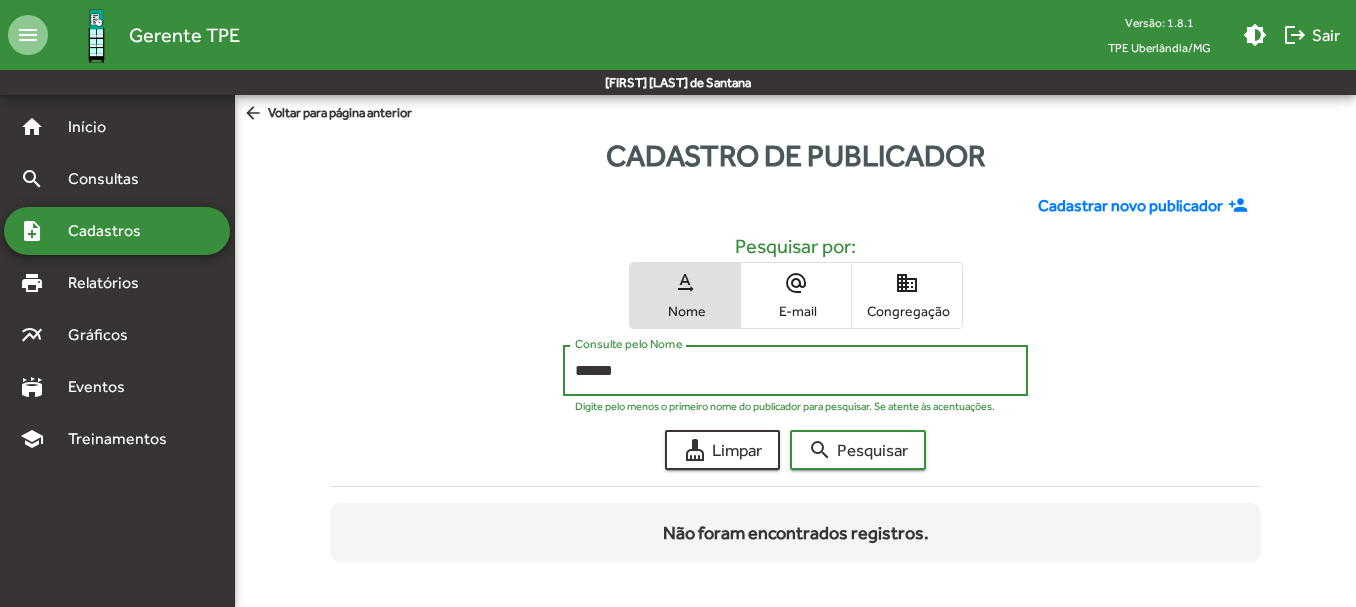 click on "******" at bounding box center (795, 371) 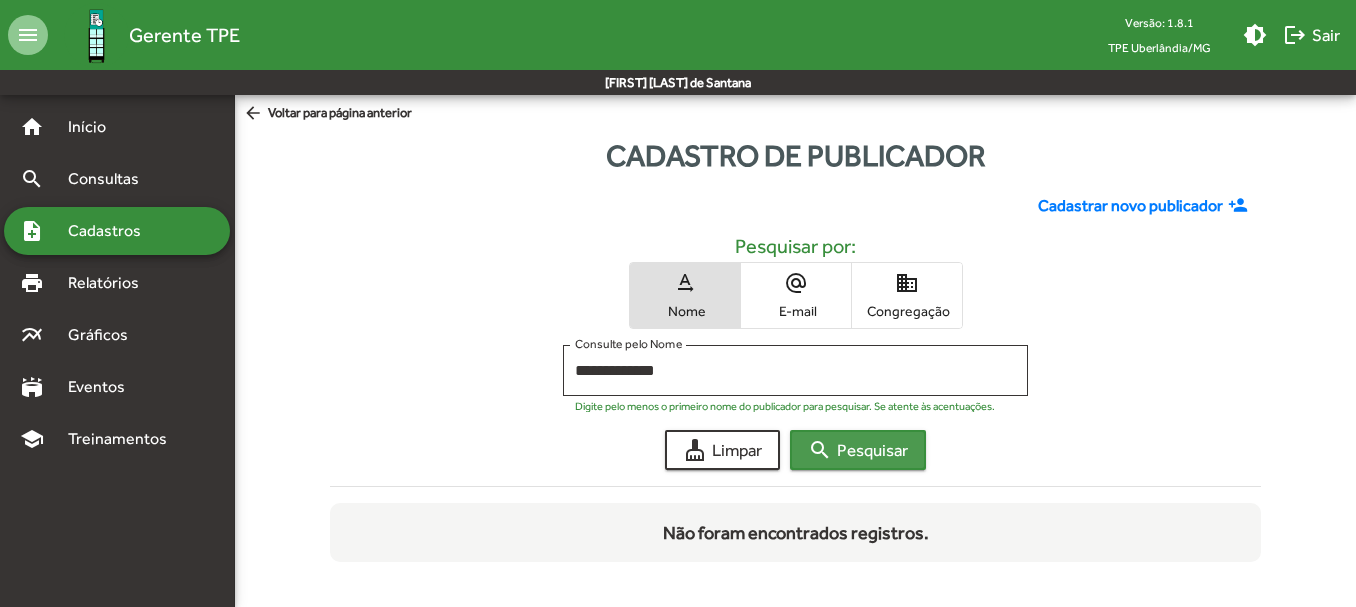 click on "search" 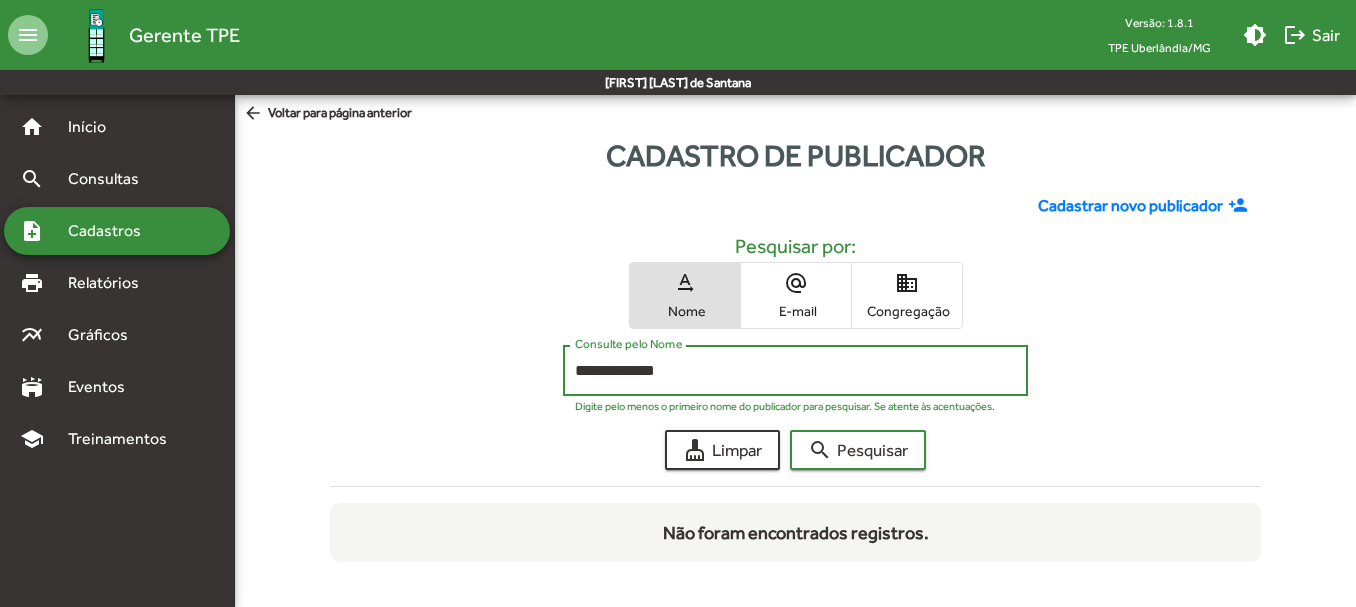 click on "**********" at bounding box center [795, 371] 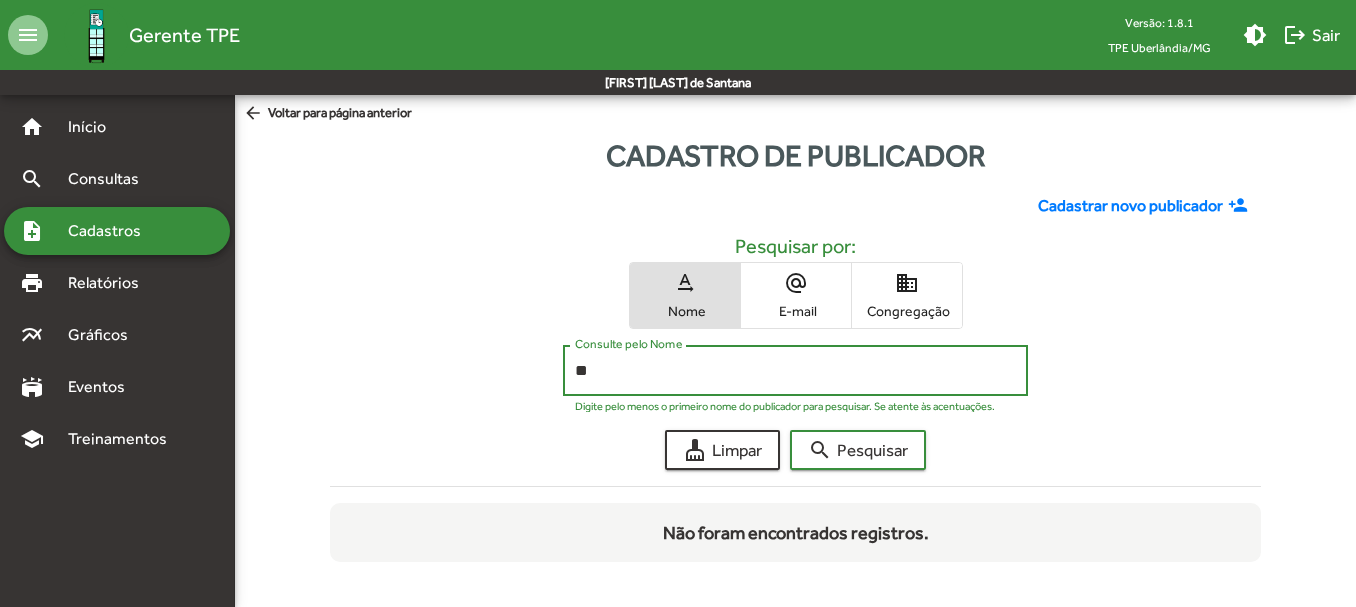 type on "*" 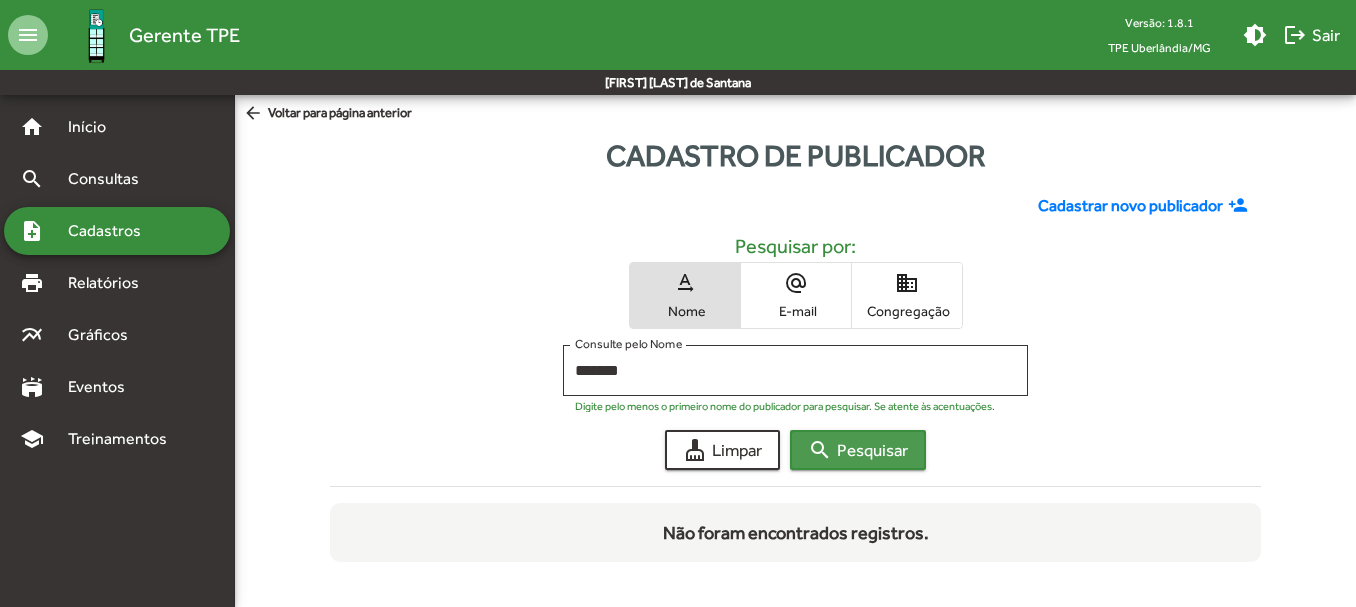 click on "search  Pesquisar" 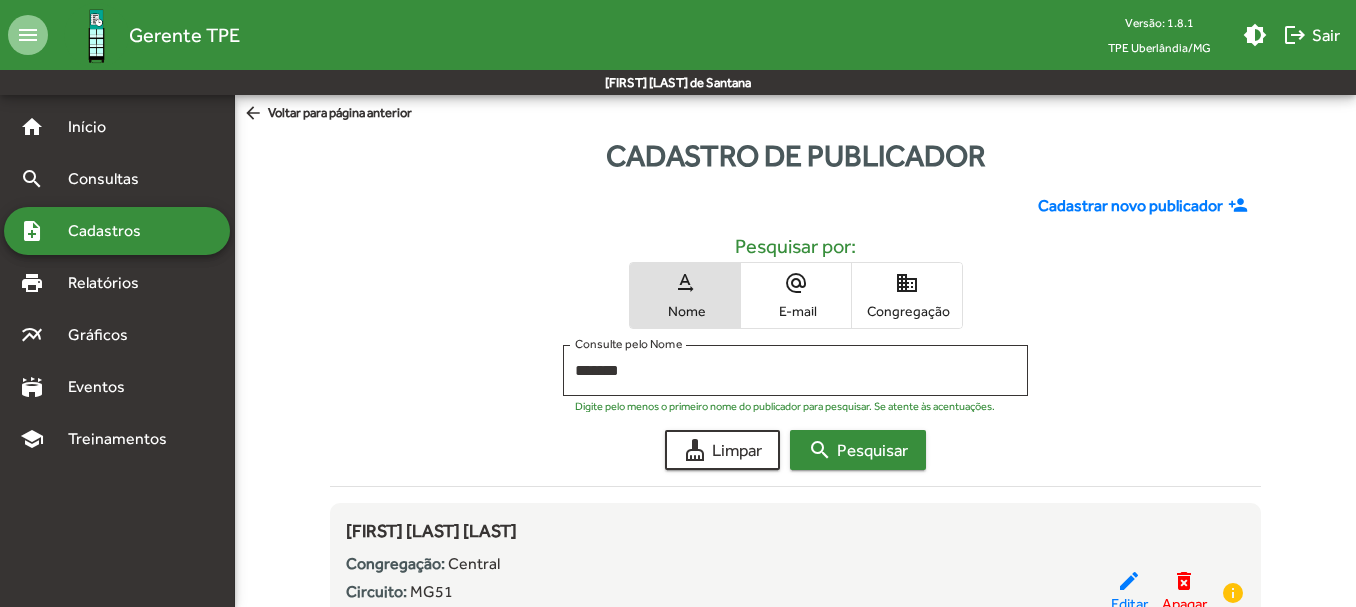 click on "search  Pesquisar" 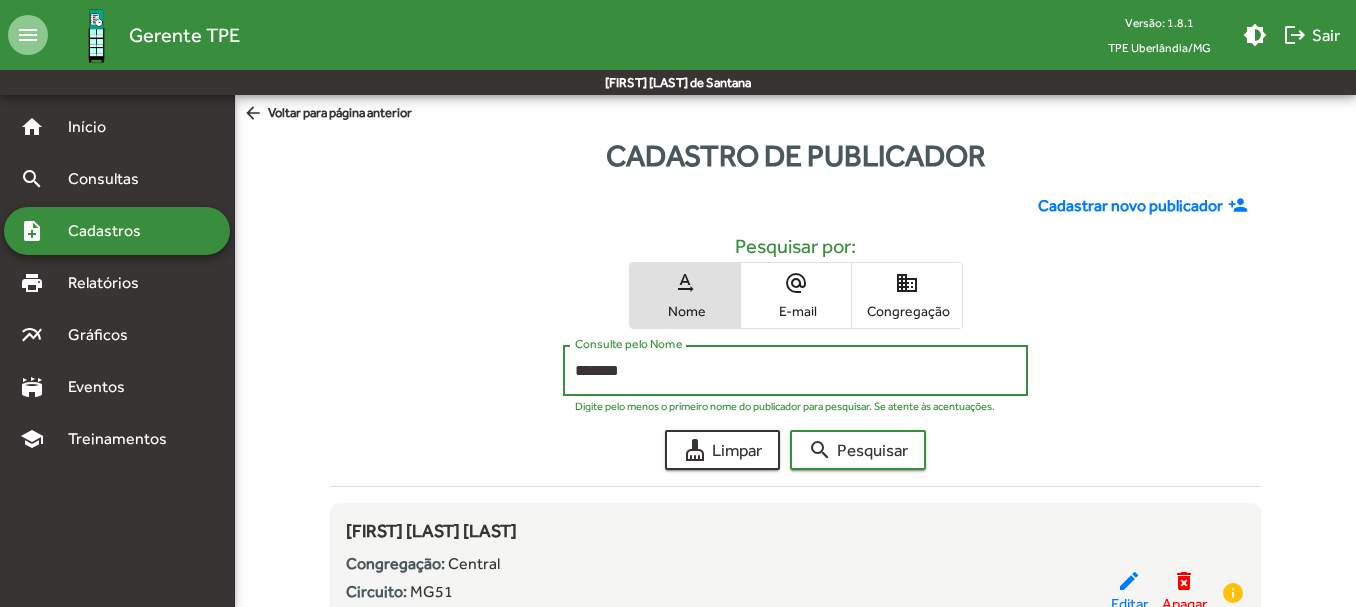 click on "*******" at bounding box center [795, 371] 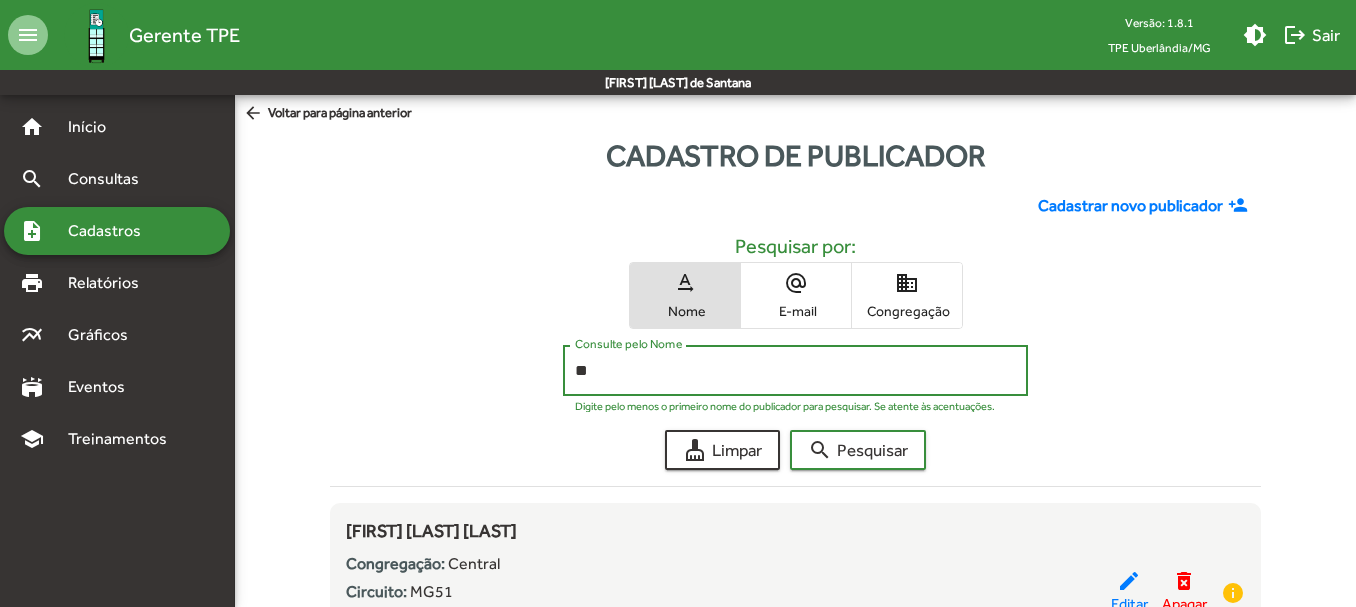 type on "*" 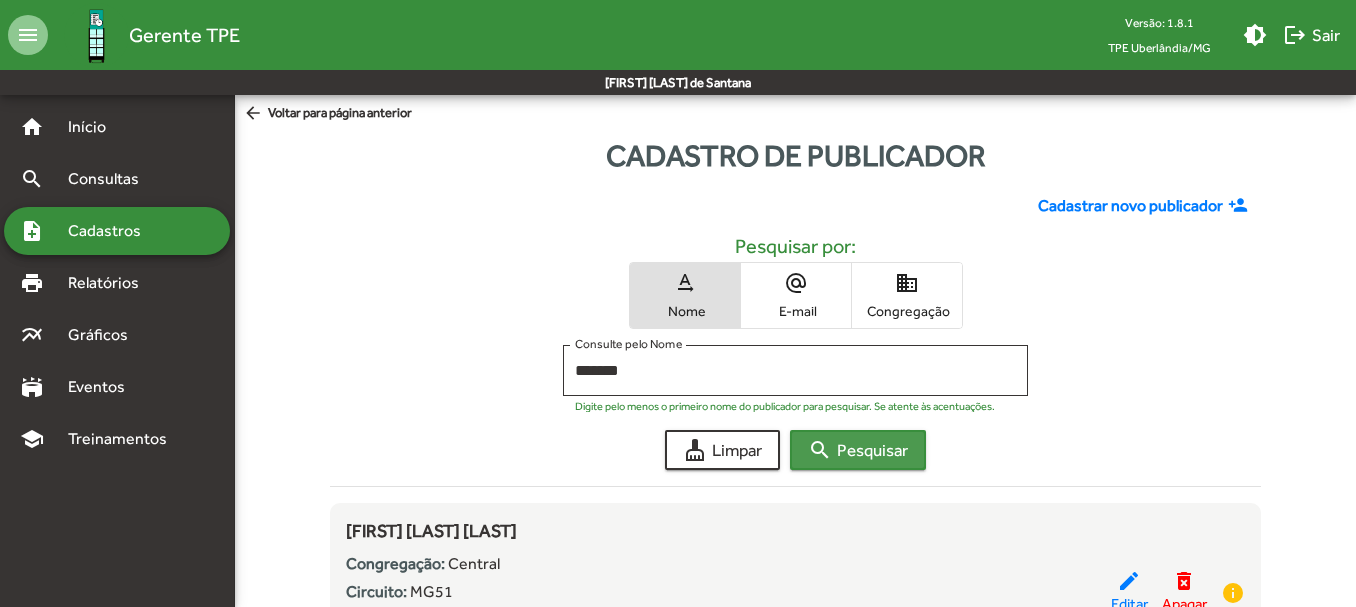 click on "search" 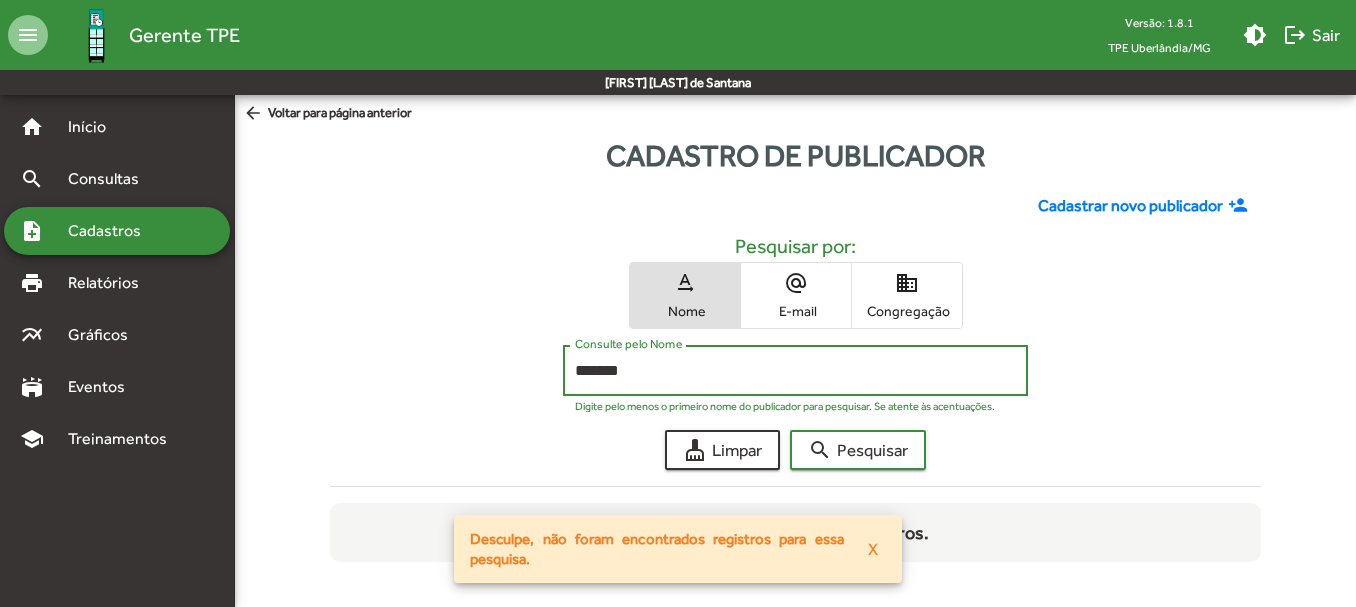 click on "******" at bounding box center (795, 371) 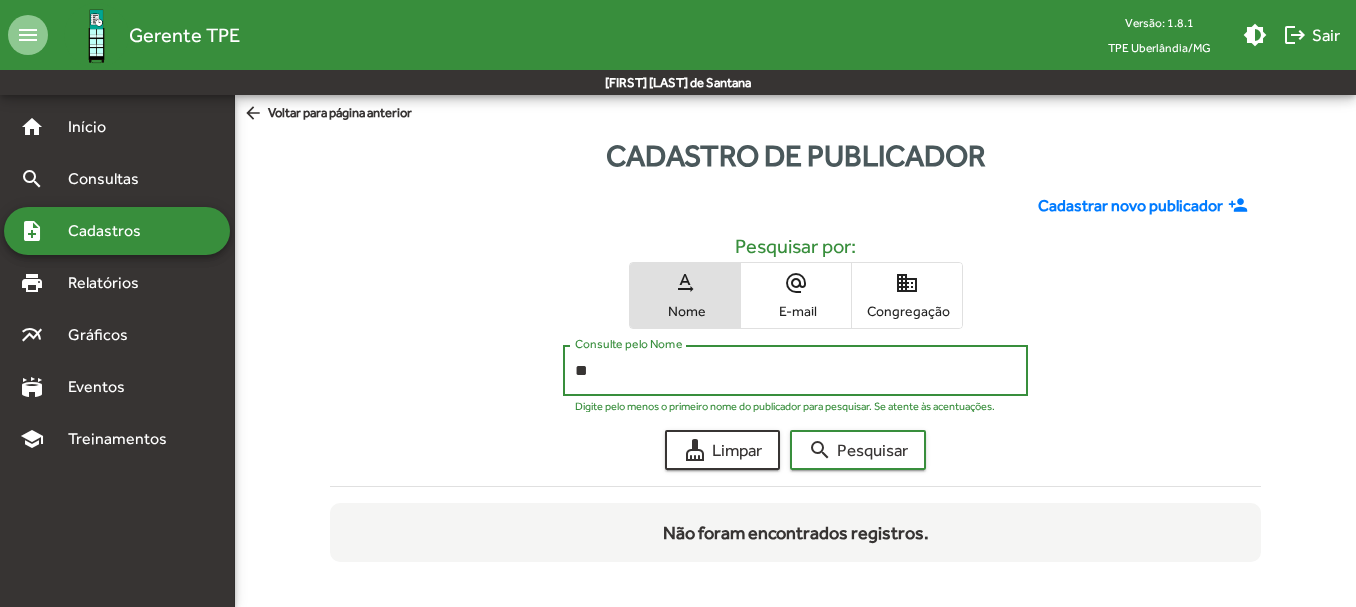 type on "*" 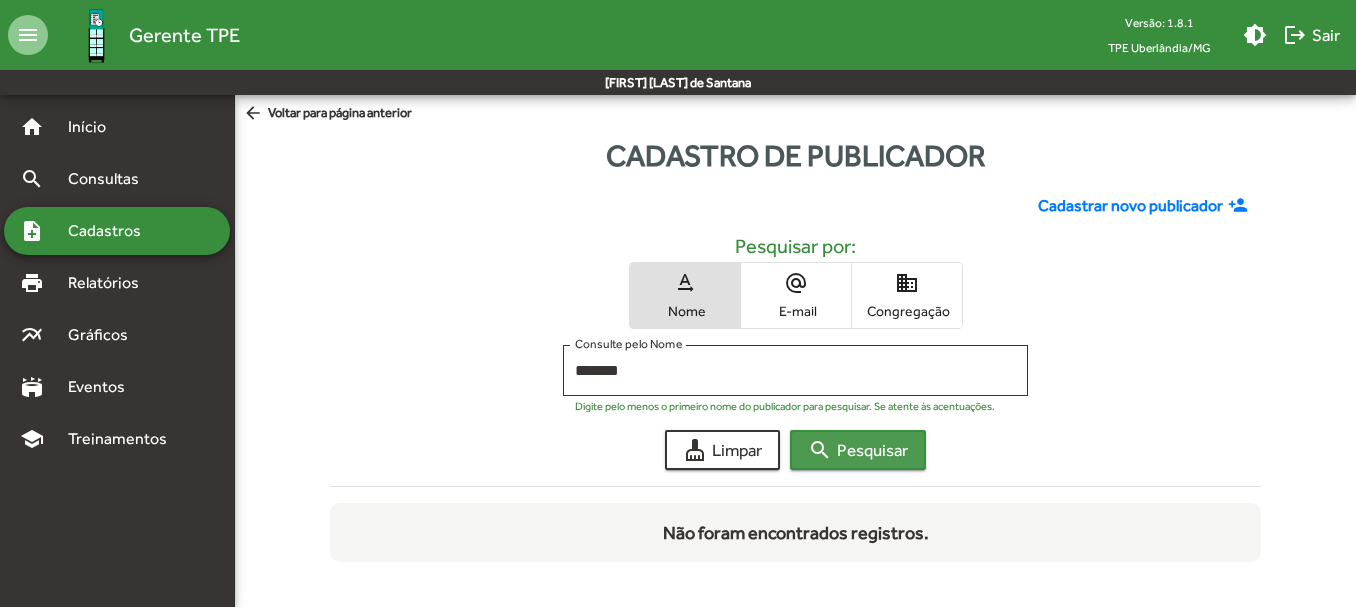 click on "search  Pesquisar" 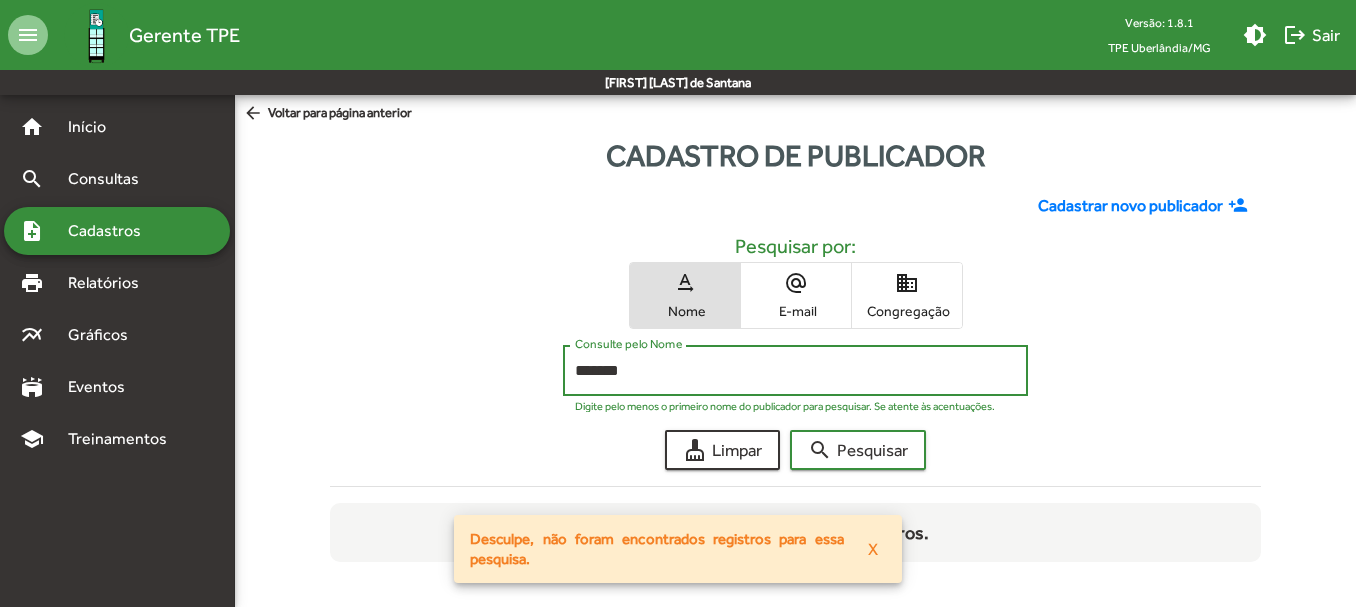 click on "*******" at bounding box center (795, 371) 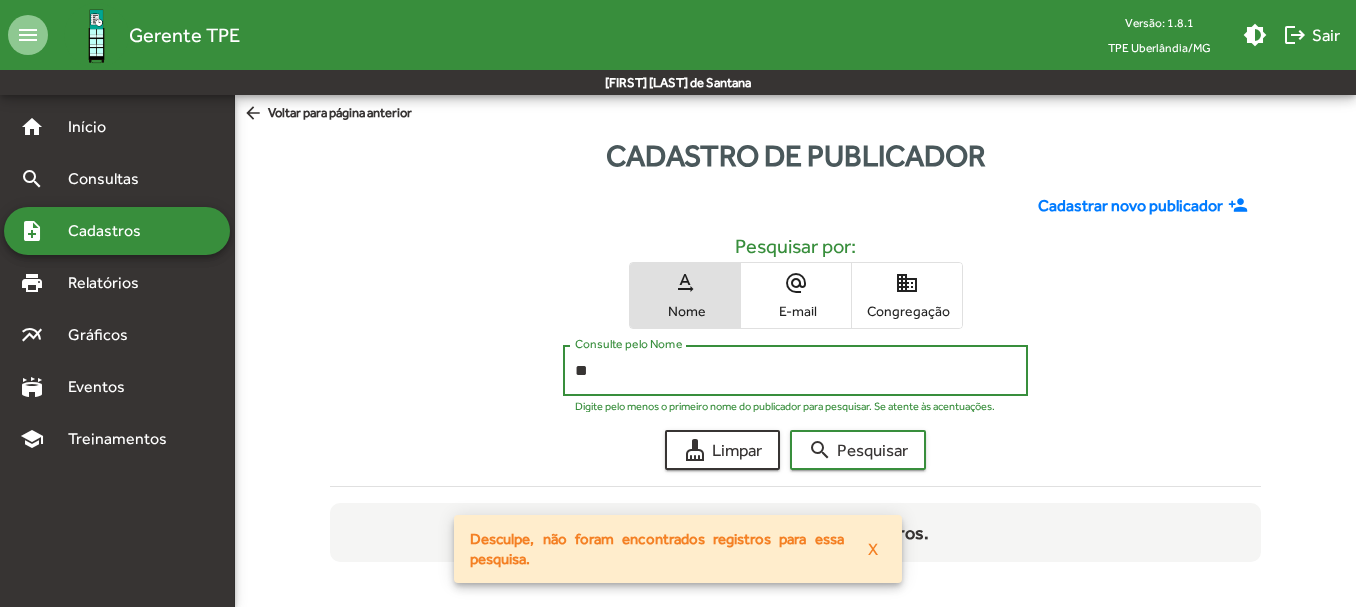 type on "*" 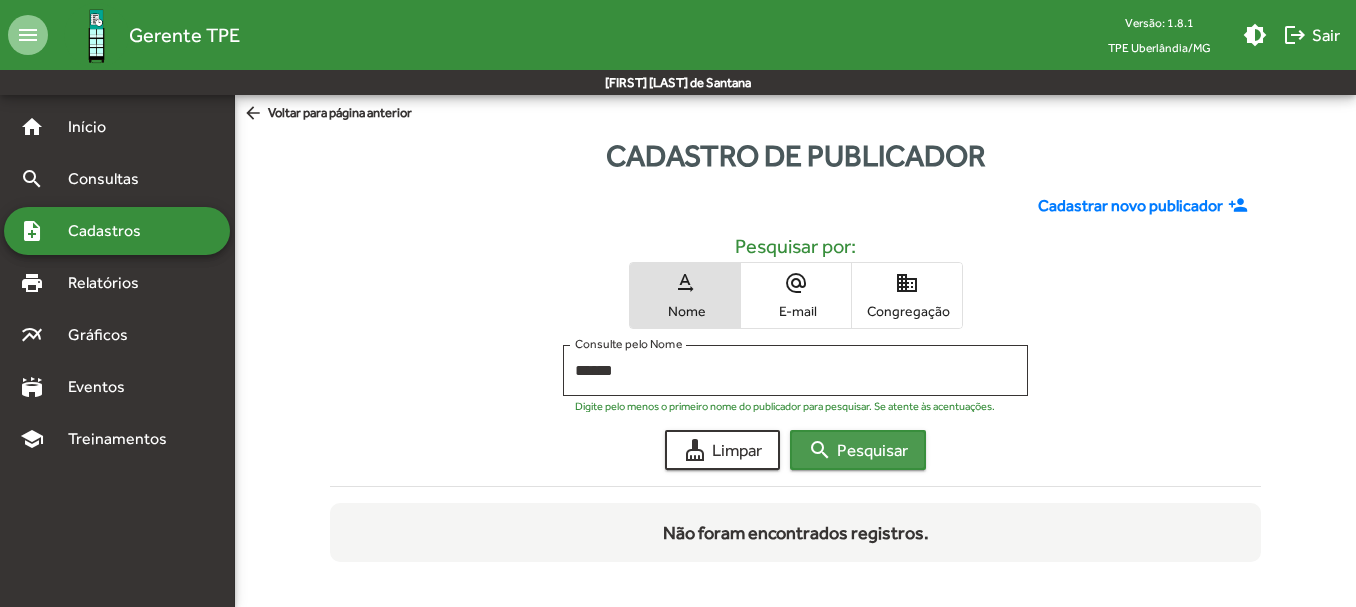 click on "search  Pesquisar" 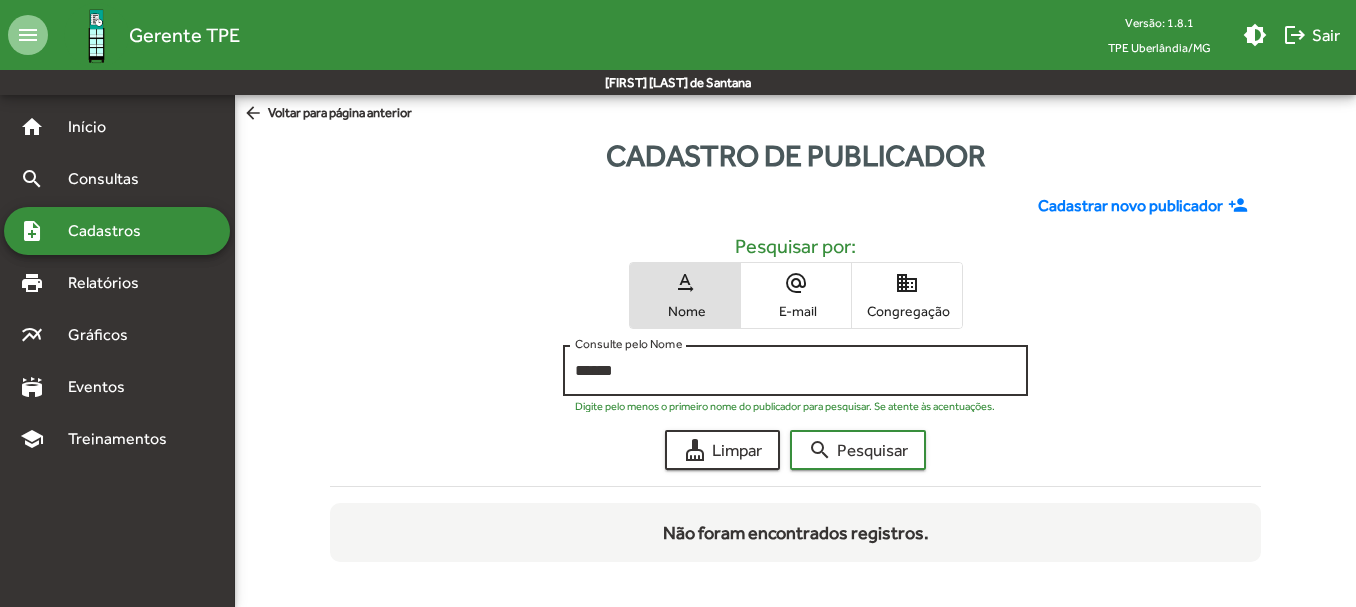click on "******" at bounding box center (795, 371) 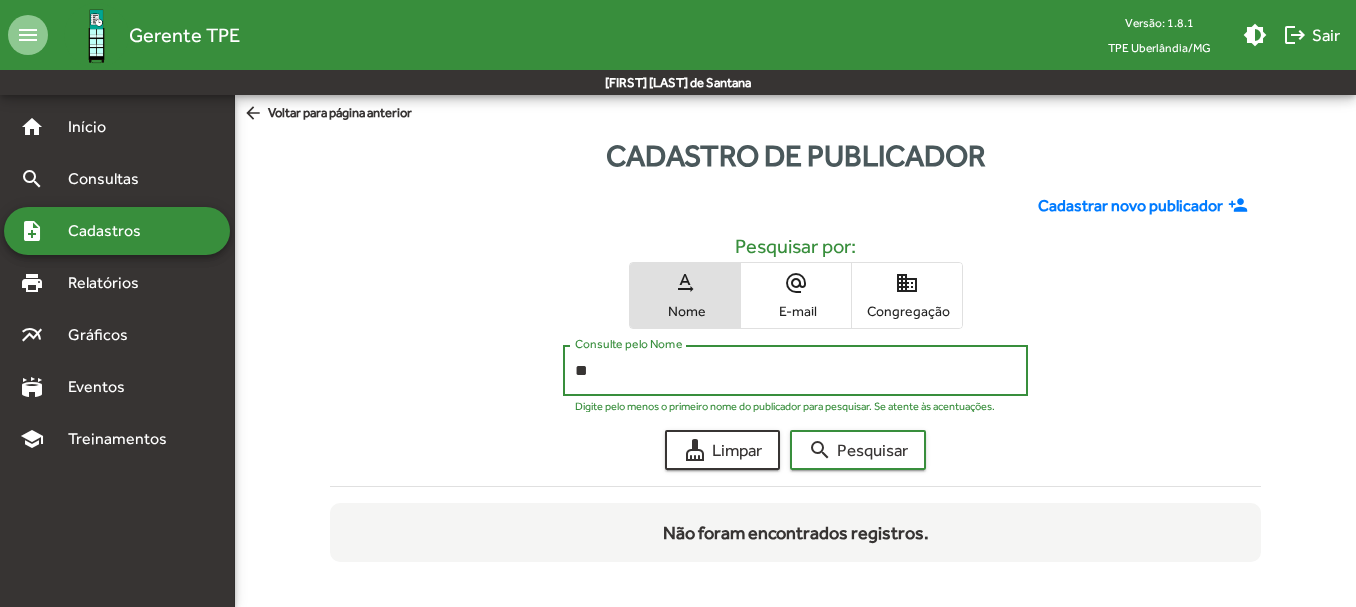 type on "*" 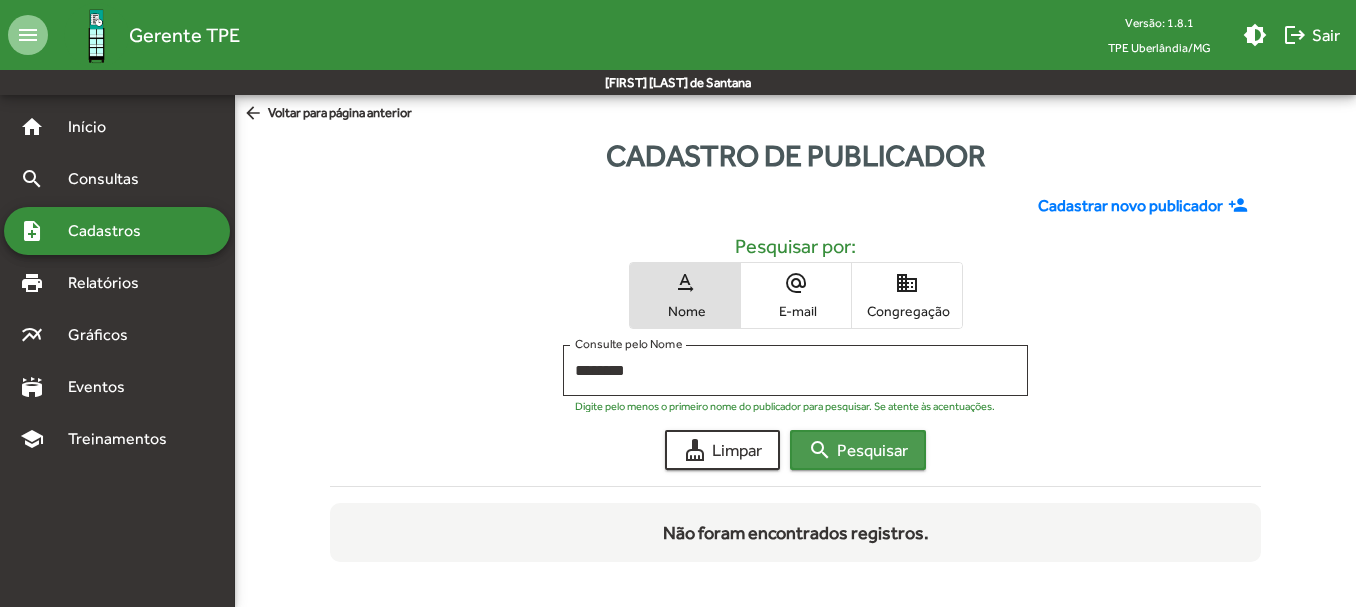 click on "search  Pesquisar" 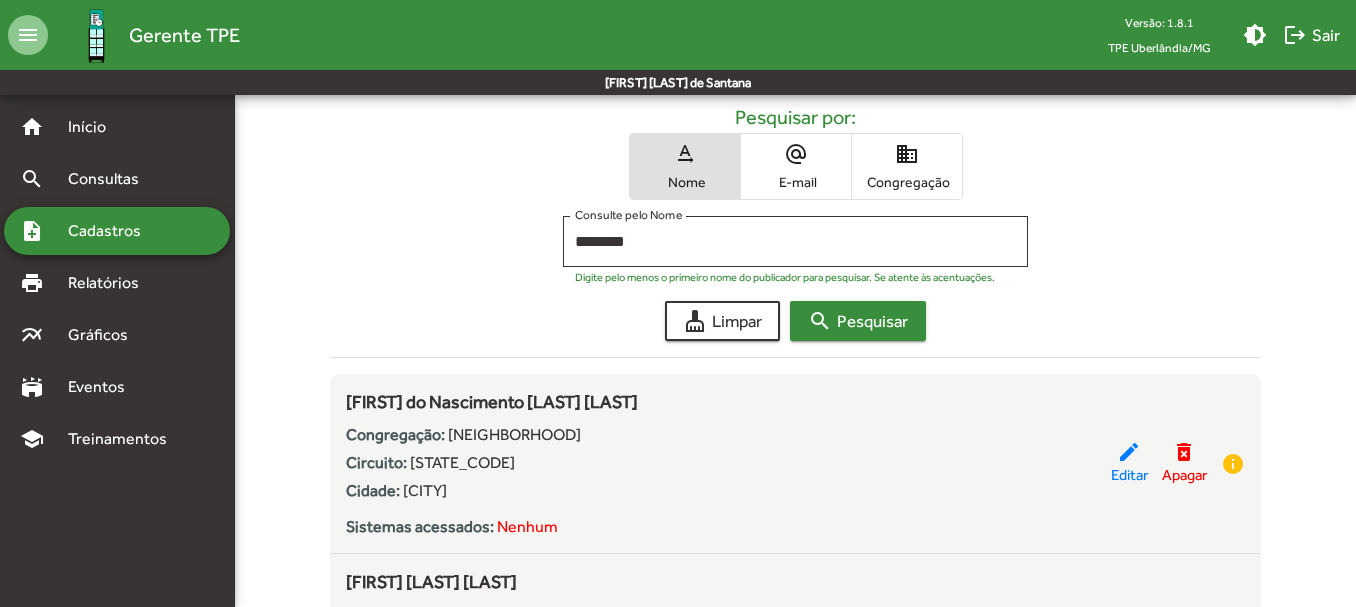 scroll, scrollTop: 0, scrollLeft: 0, axis: both 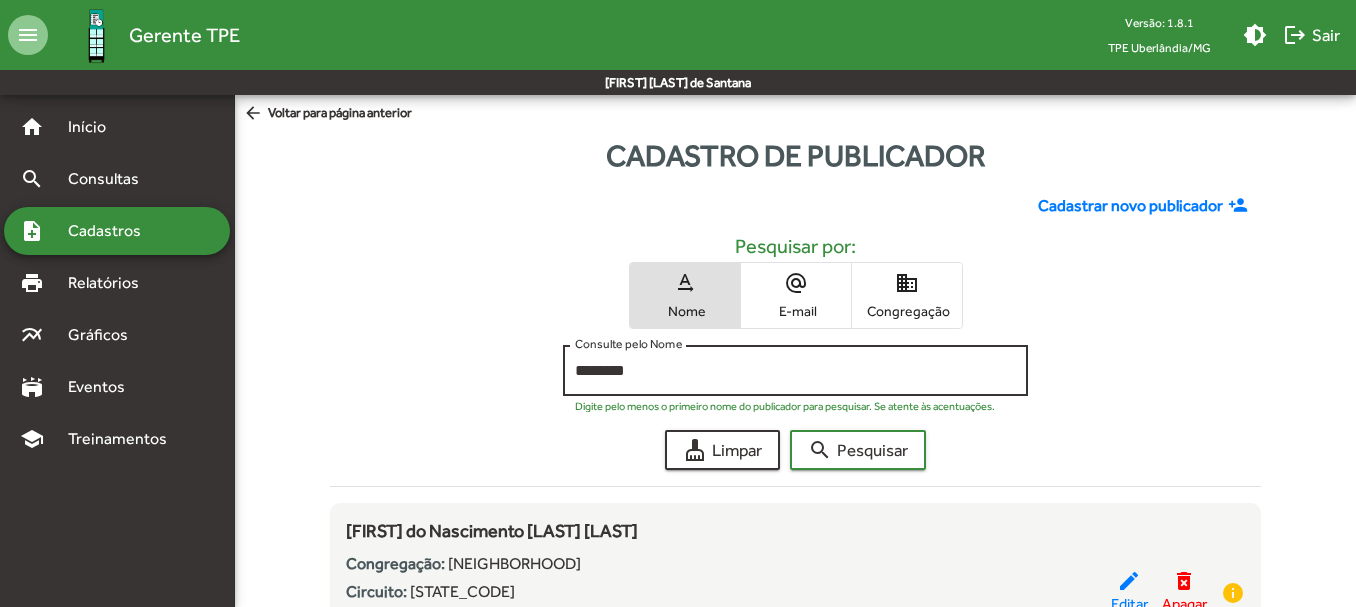 click on "********" at bounding box center [795, 371] 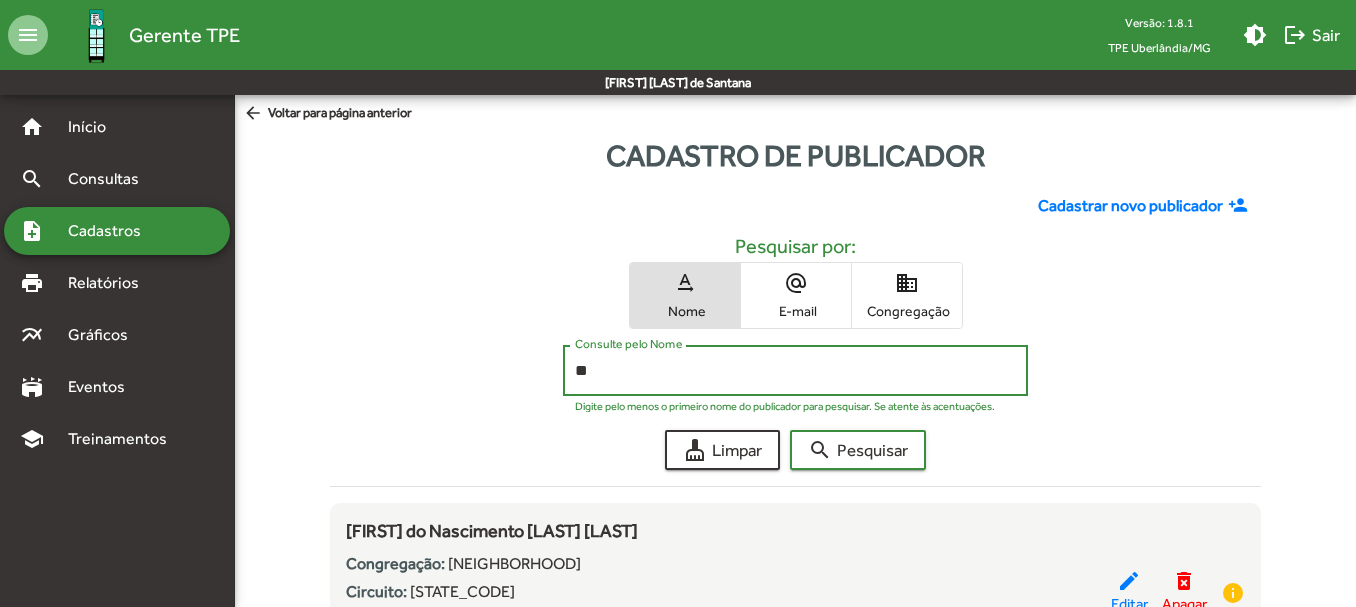 type on "*" 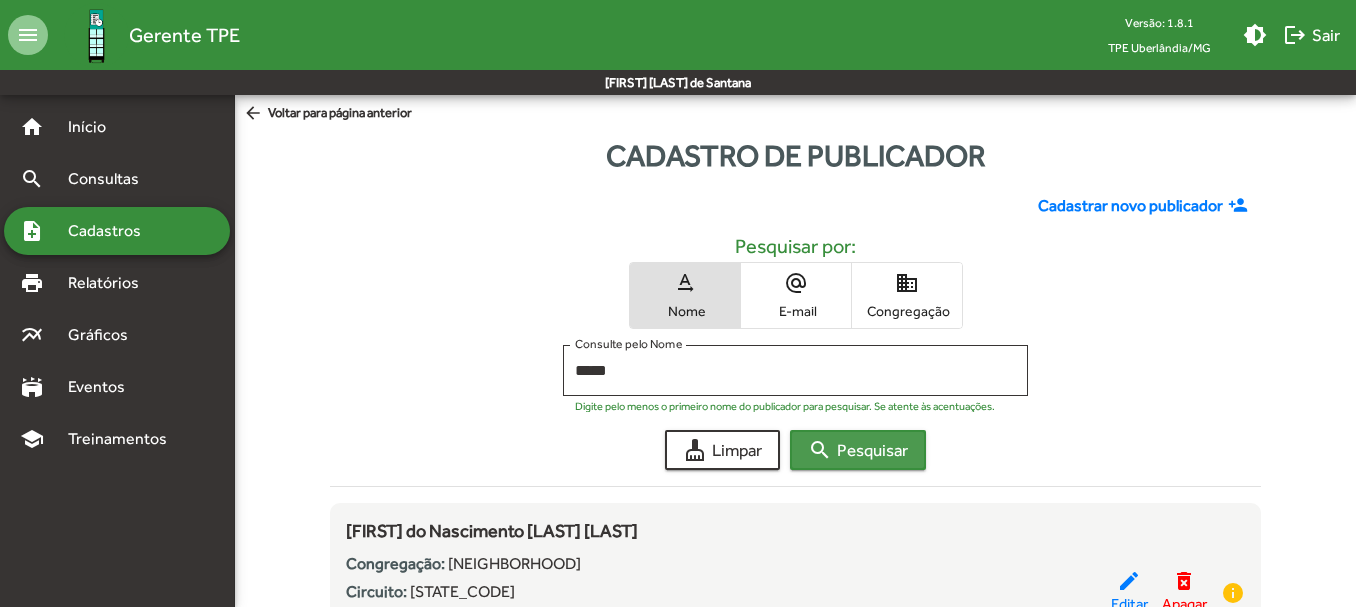 click on "search  Pesquisar" 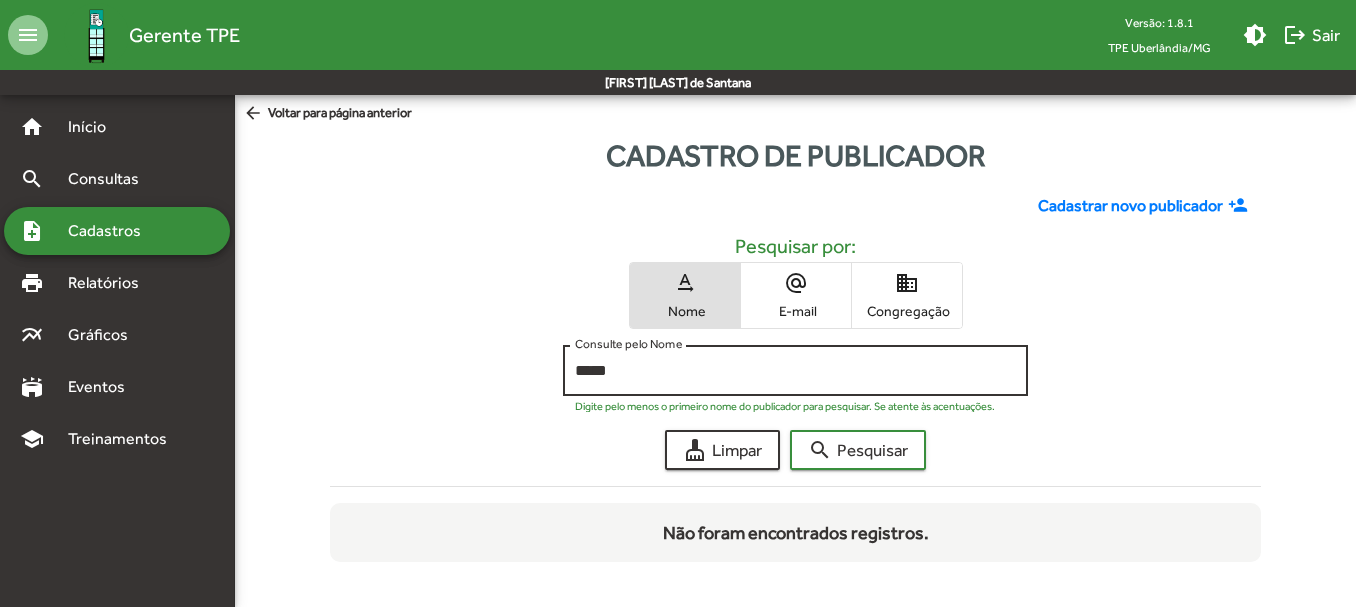 click on "***** Consulte pelo Nome" 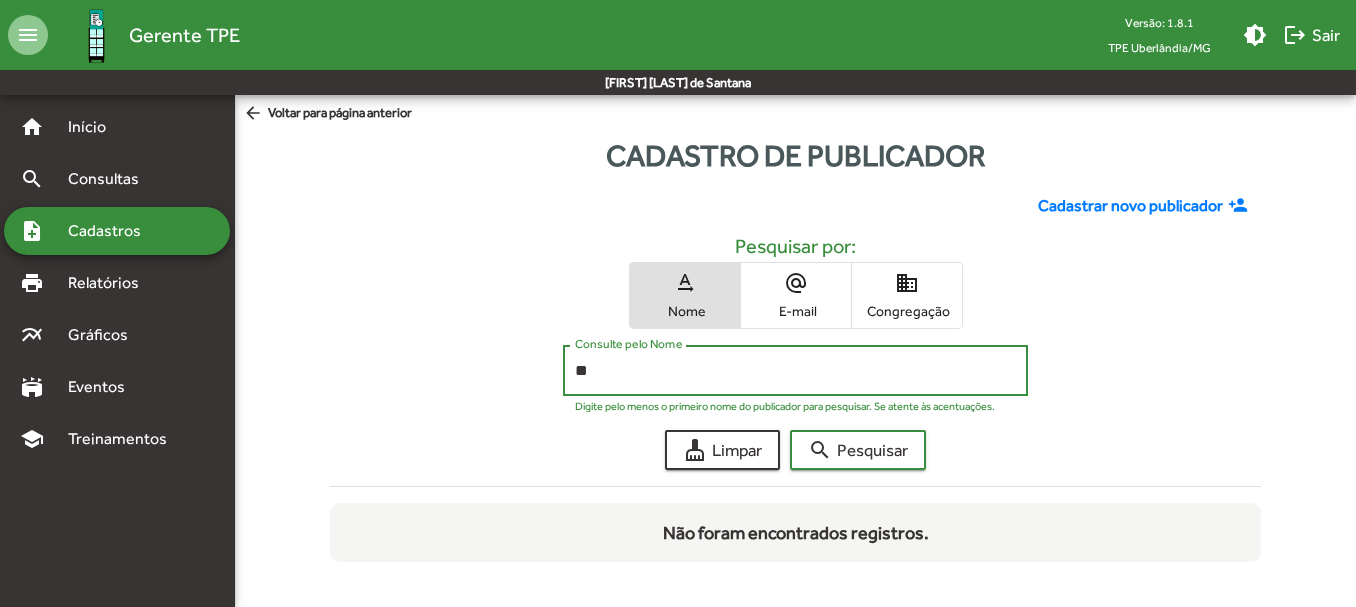 type on "*" 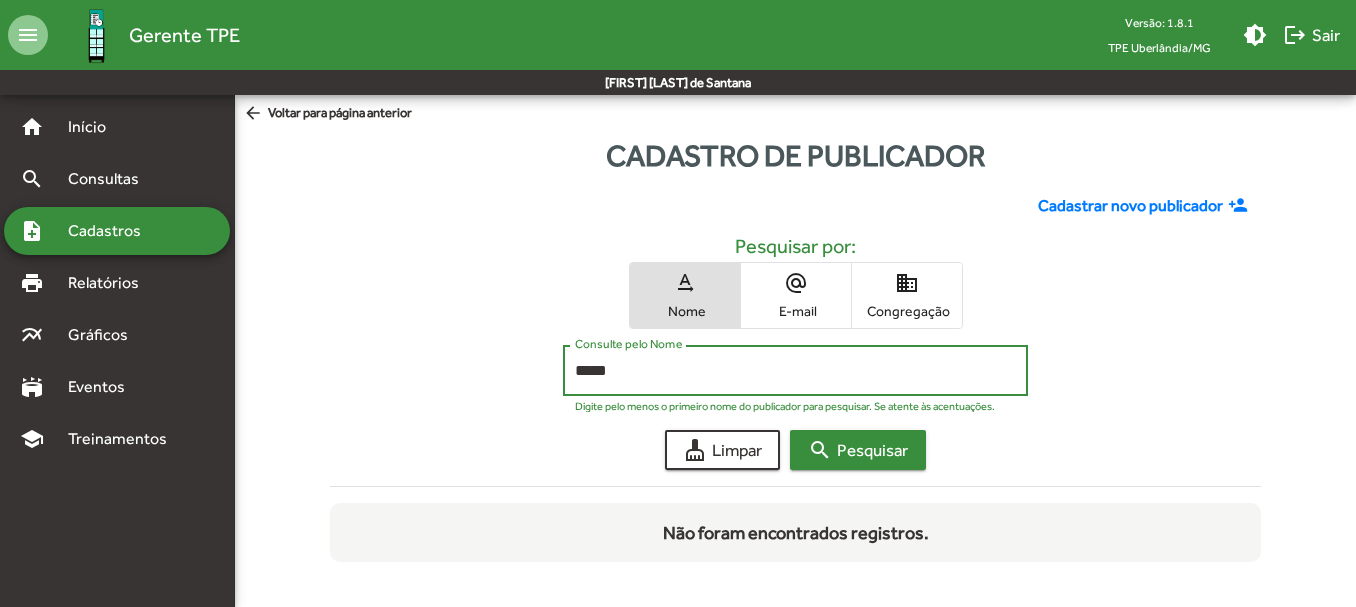 type on "*****" 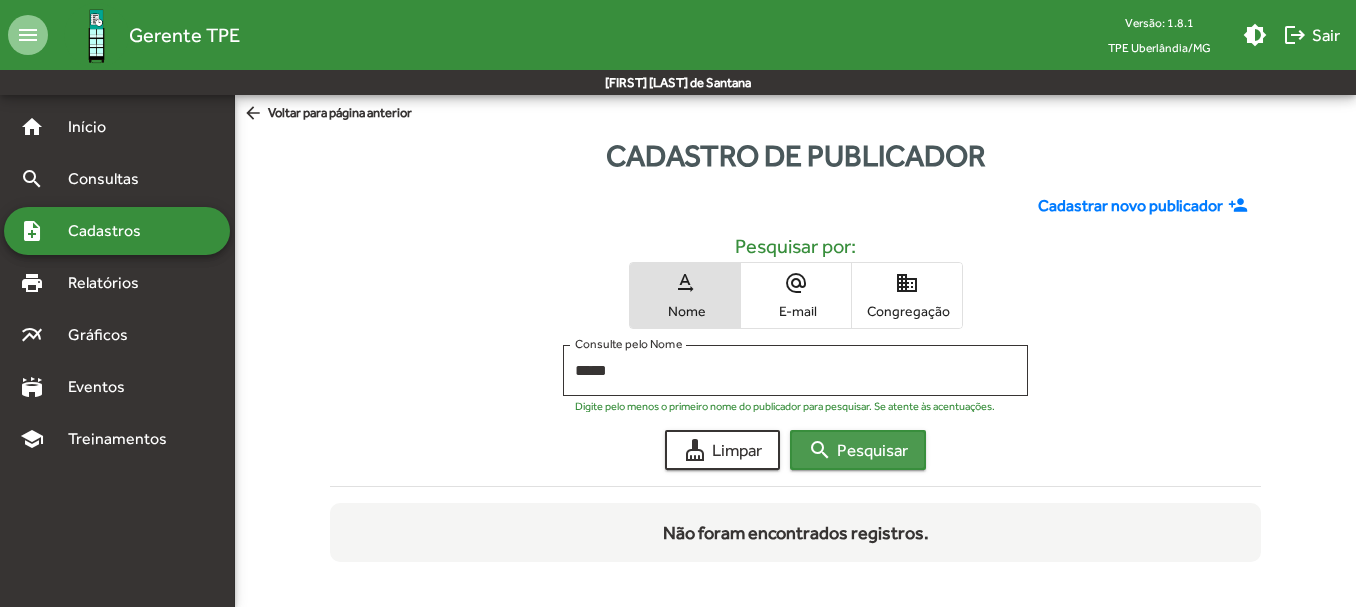 click on "search  Pesquisar" 